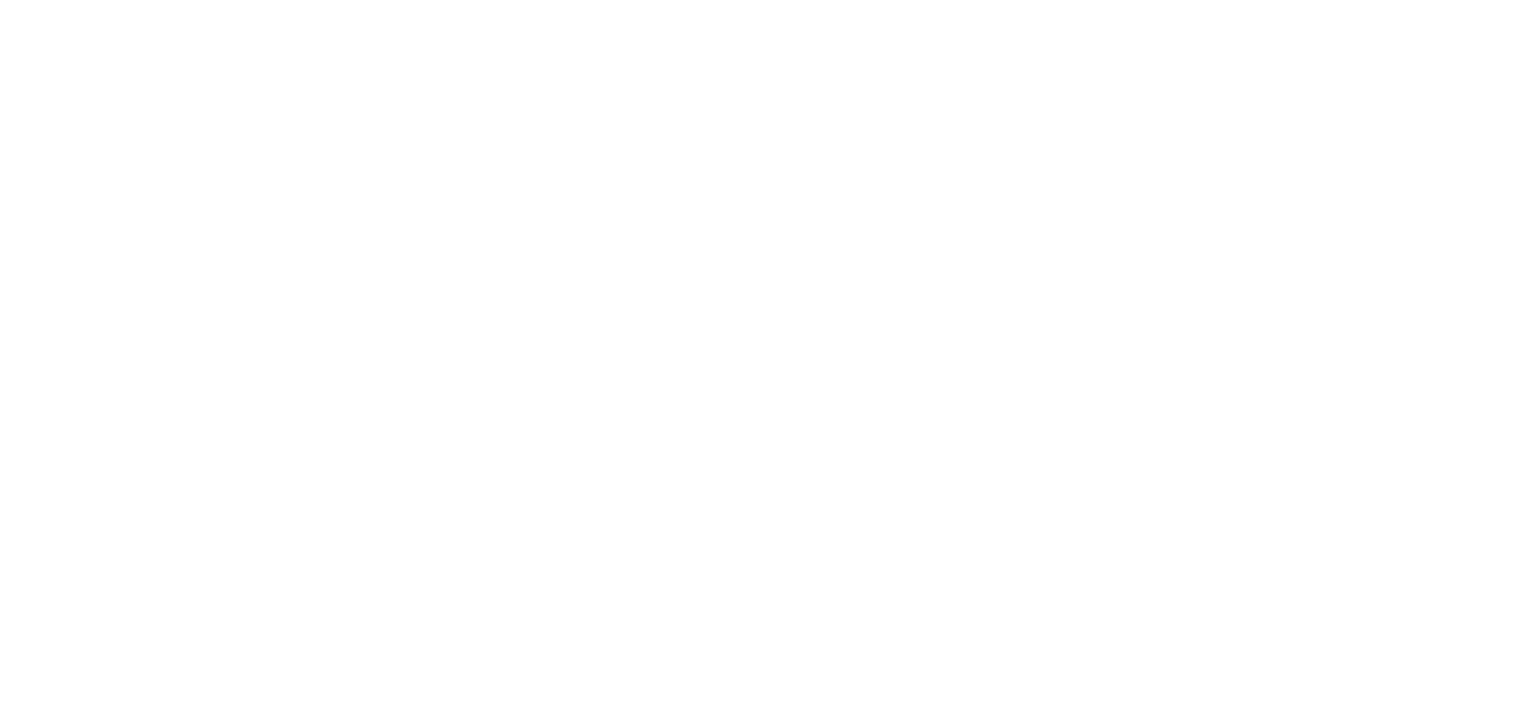scroll, scrollTop: 0, scrollLeft: 0, axis: both 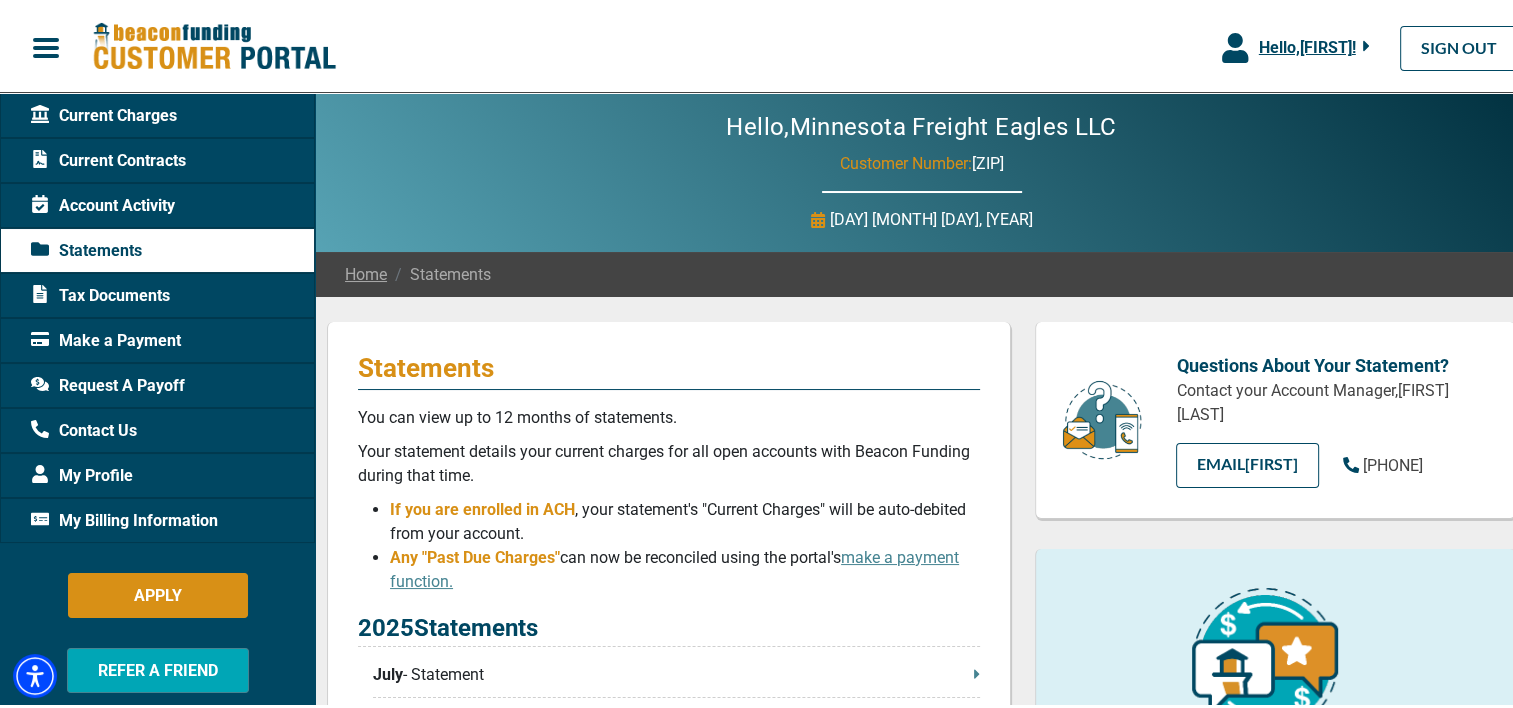 click on "Hello,  [FIRST] !" at bounding box center (1307, 44) 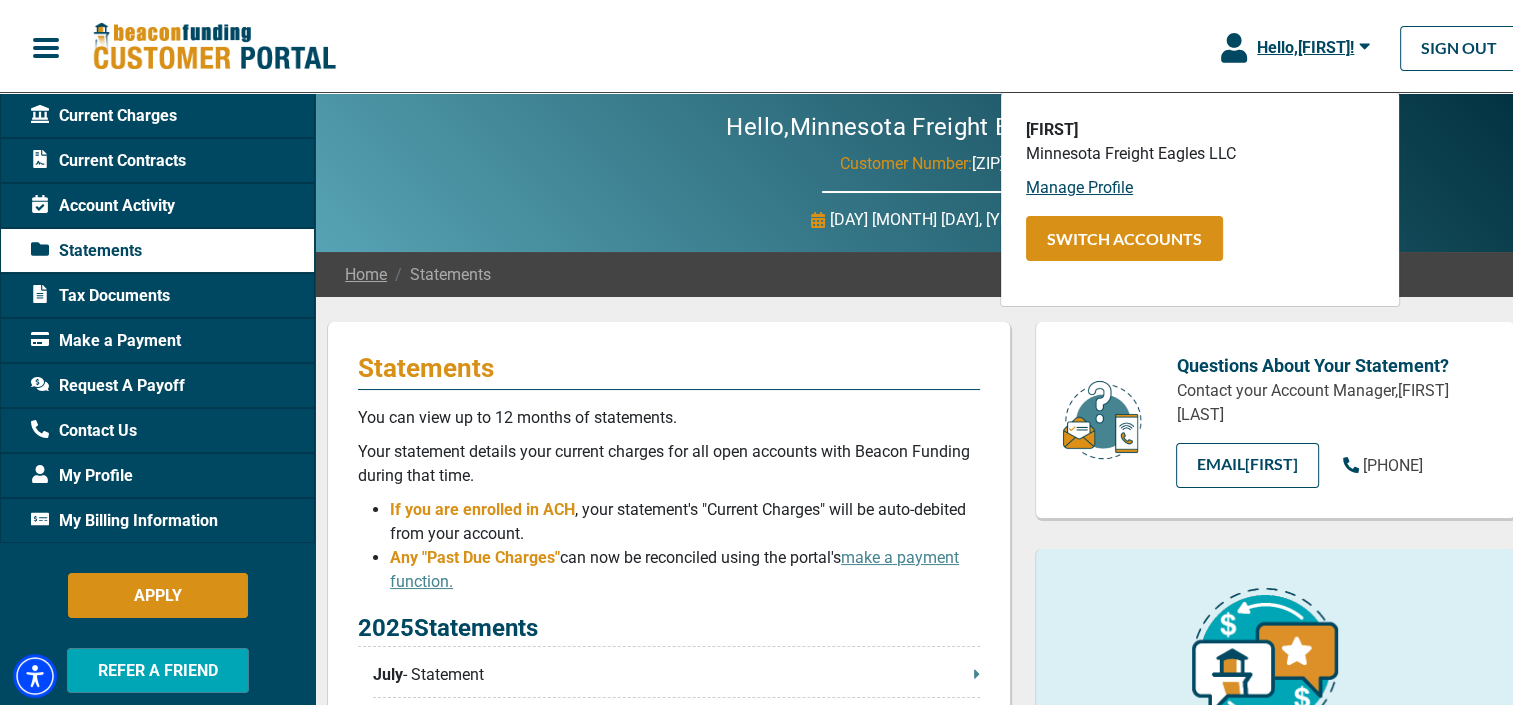 click on "Hello, [STATE] Customer Number: [NUMBER]
[DAY] [MONTH] [DAY], [YEAR]" at bounding box center (921, 169) 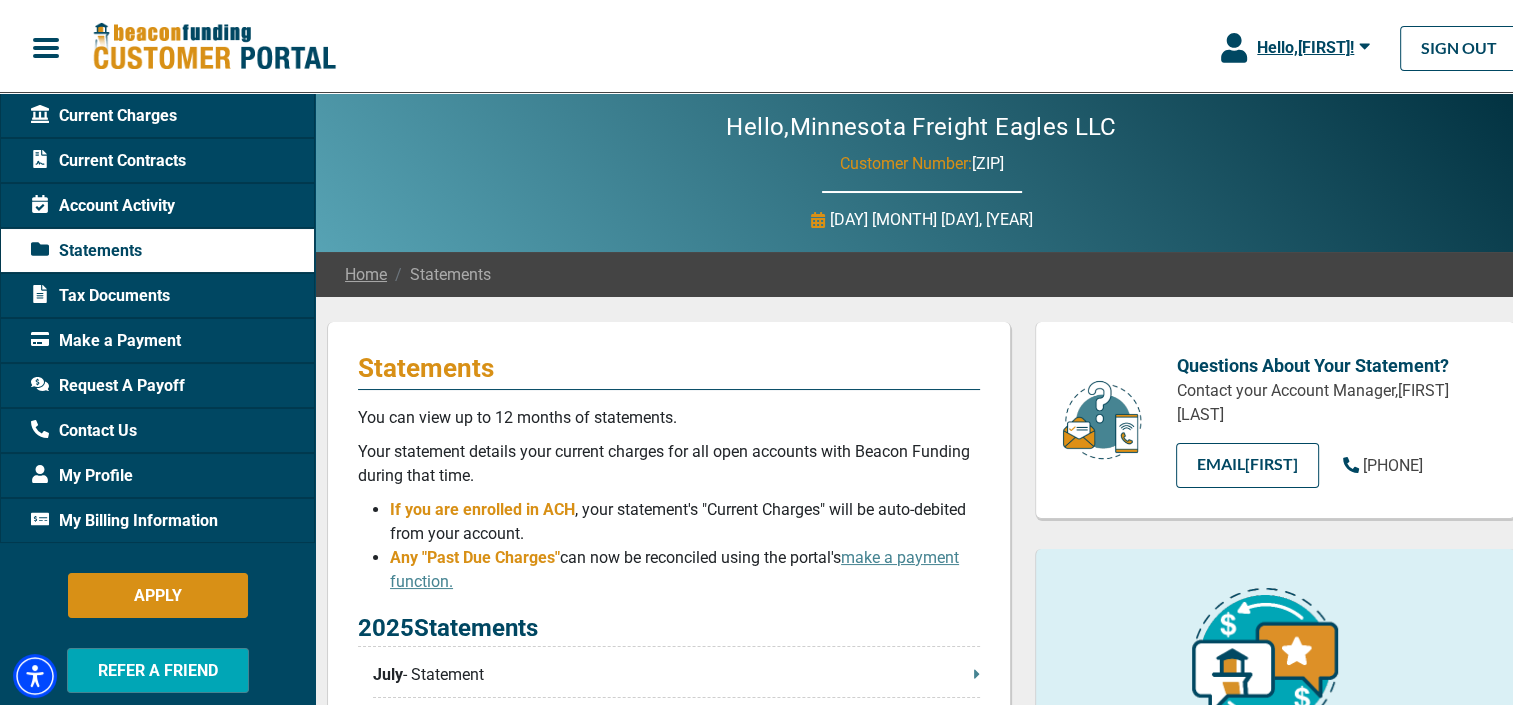 click on "Account Activity" at bounding box center [103, 203] 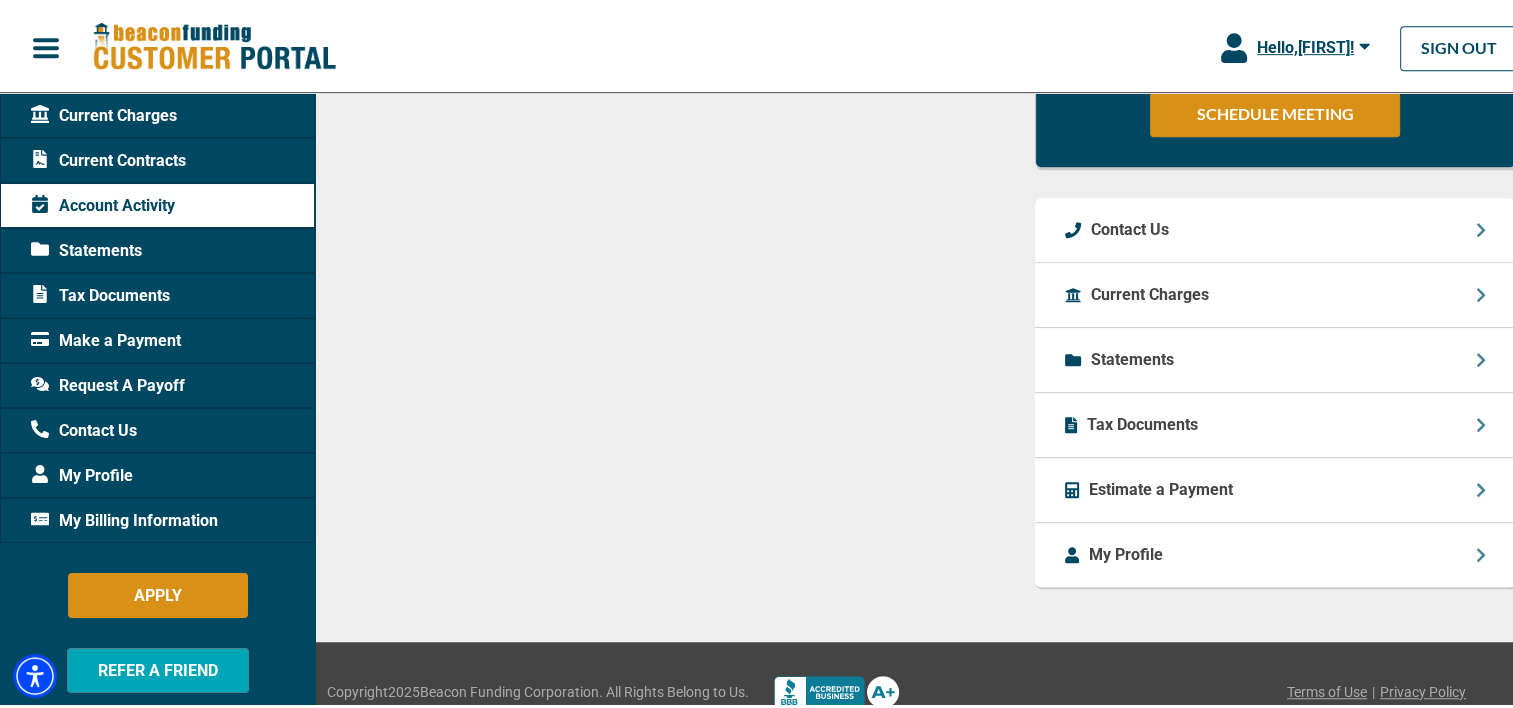 scroll, scrollTop: 1200, scrollLeft: 0, axis: vertical 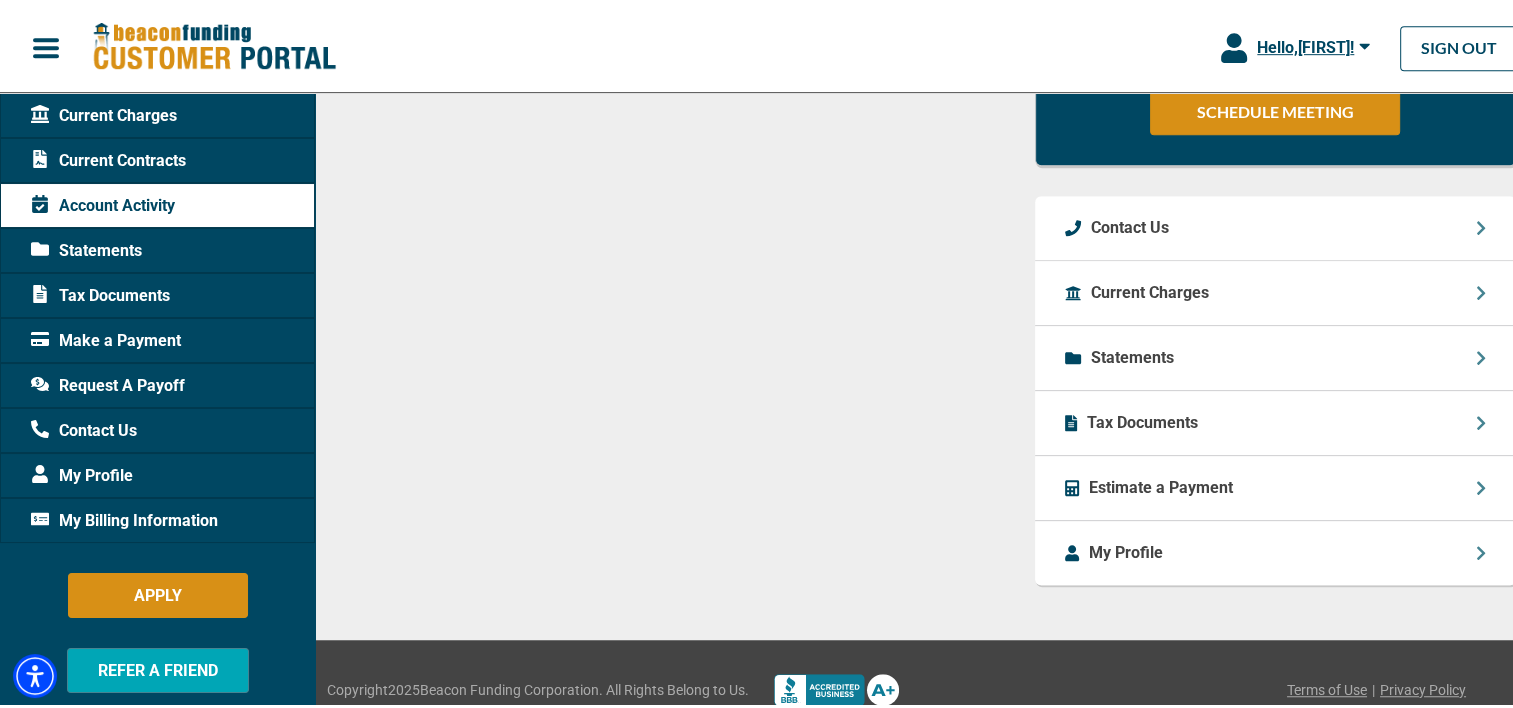 click on "Statements" at bounding box center [1275, 355] 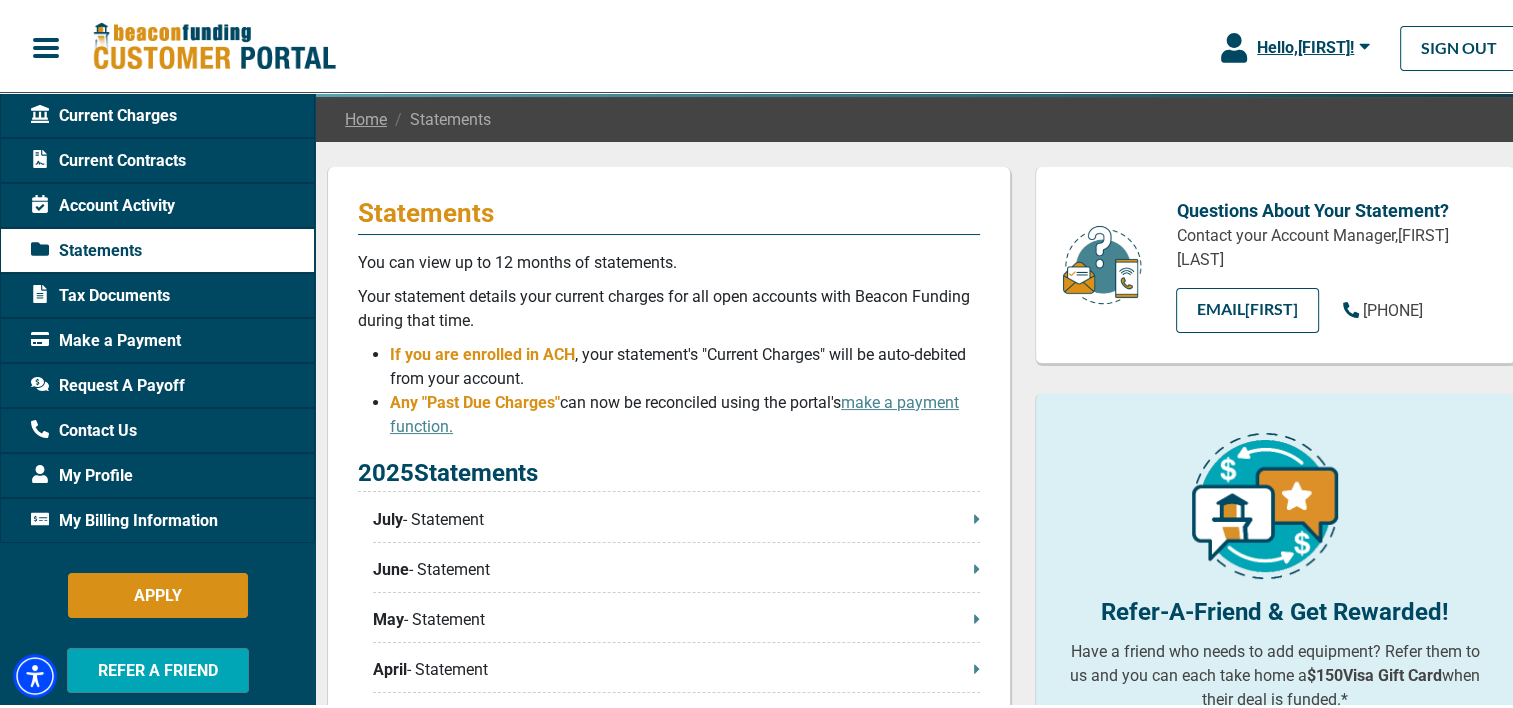 scroll, scrollTop: 200, scrollLeft: 0, axis: vertical 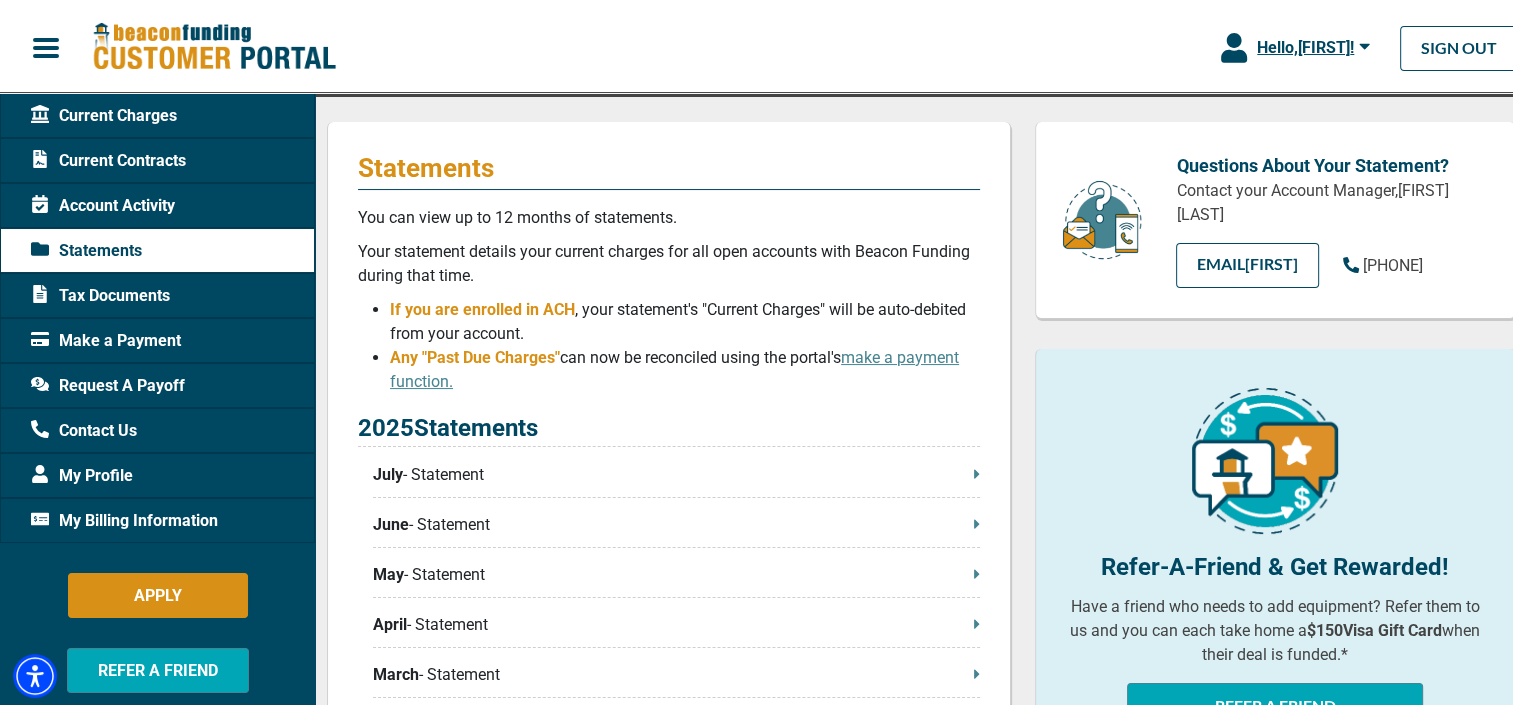click 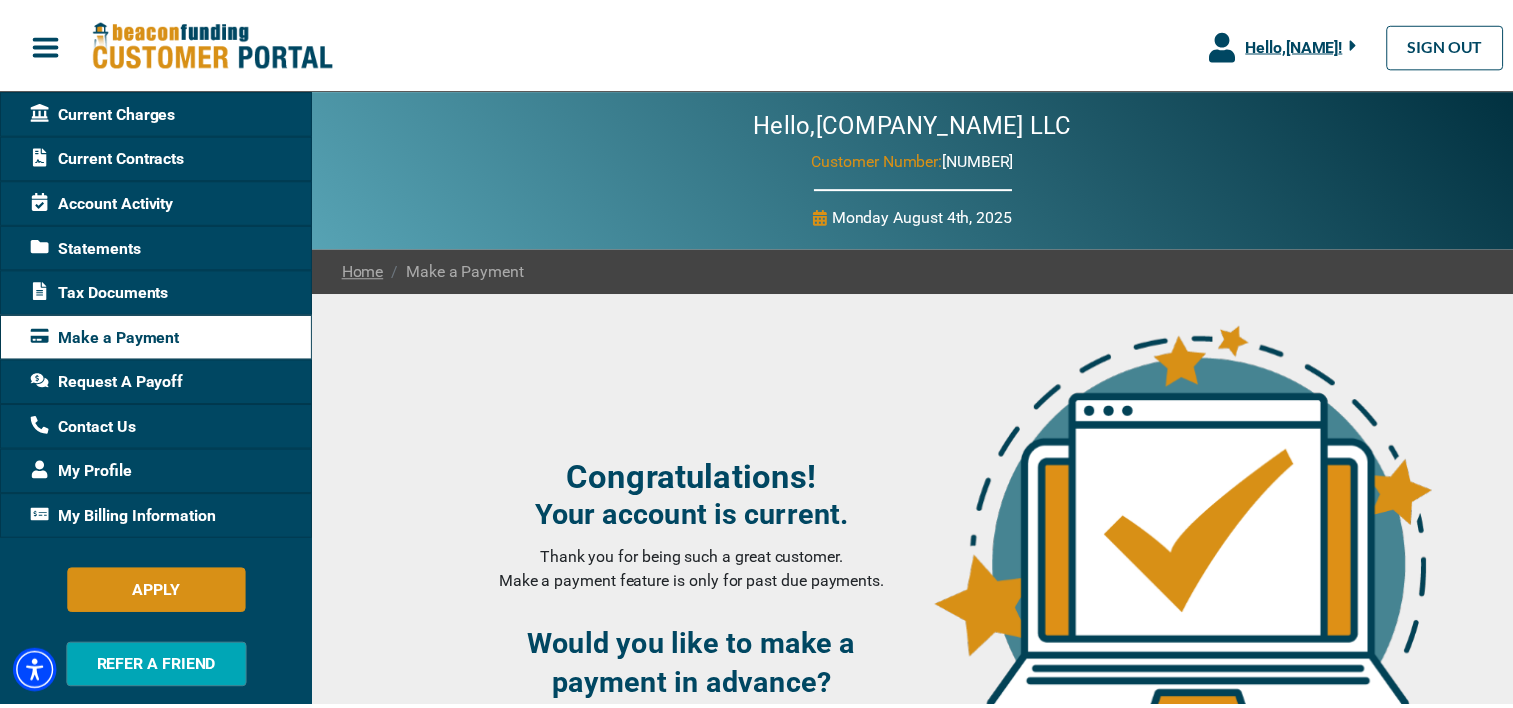 scroll, scrollTop: 0, scrollLeft: 0, axis: both 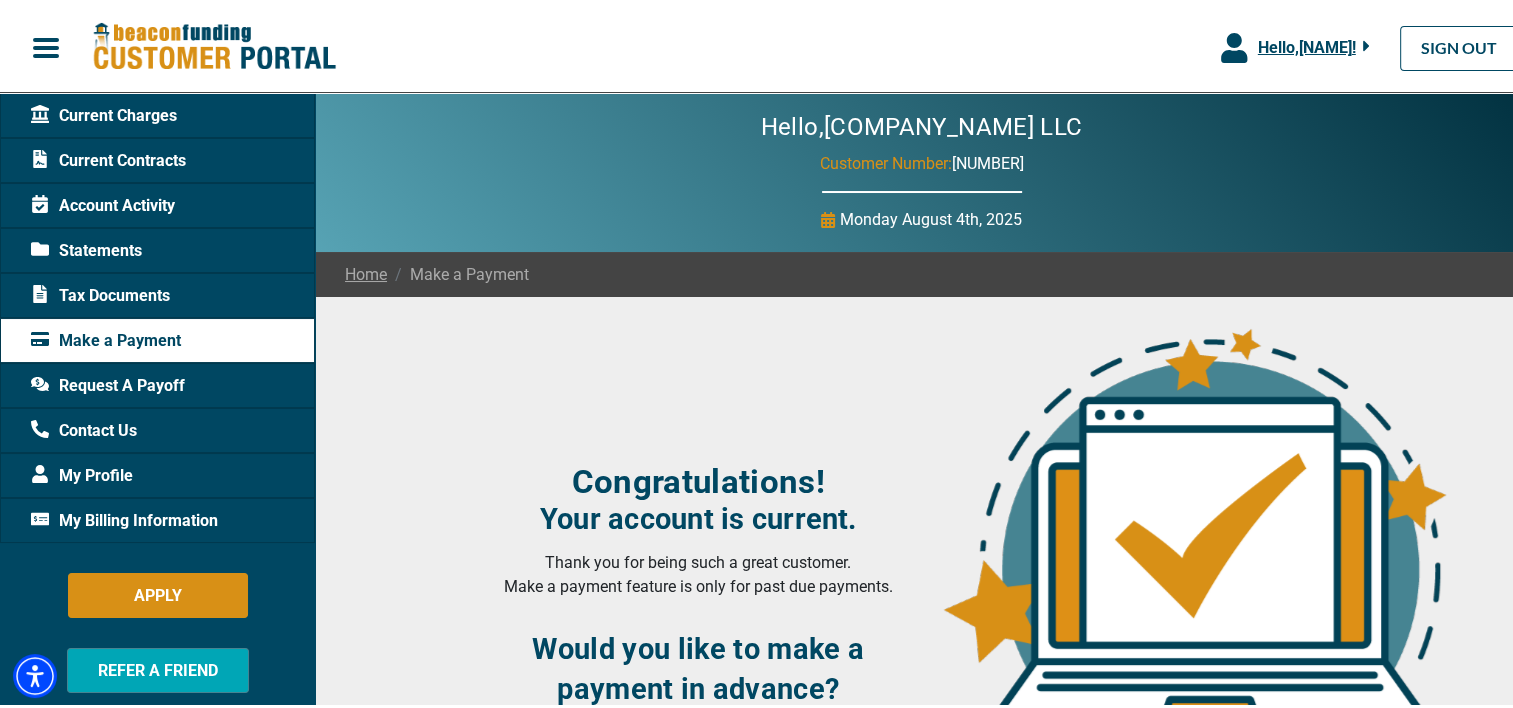click on "Statements" at bounding box center (157, 247) 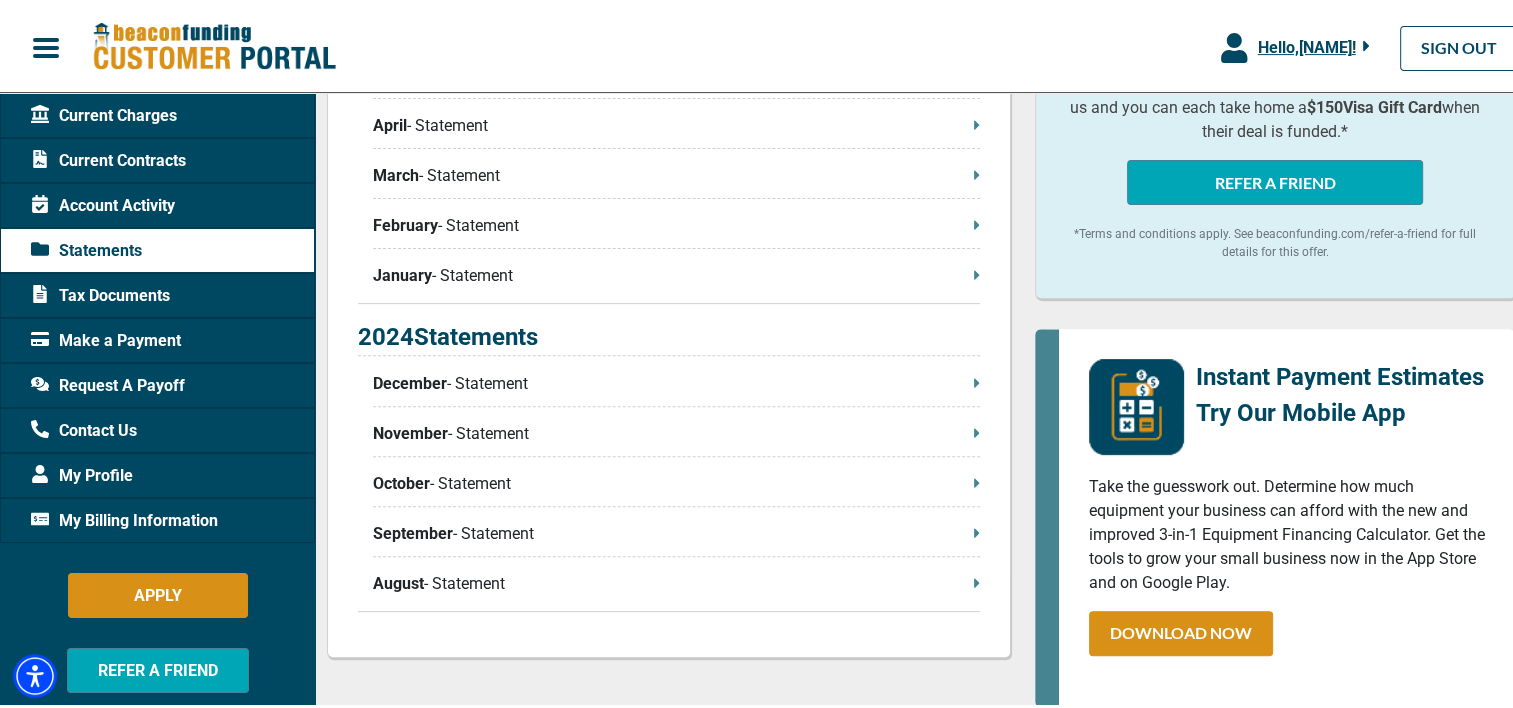 scroll, scrollTop: 700, scrollLeft: 0, axis: vertical 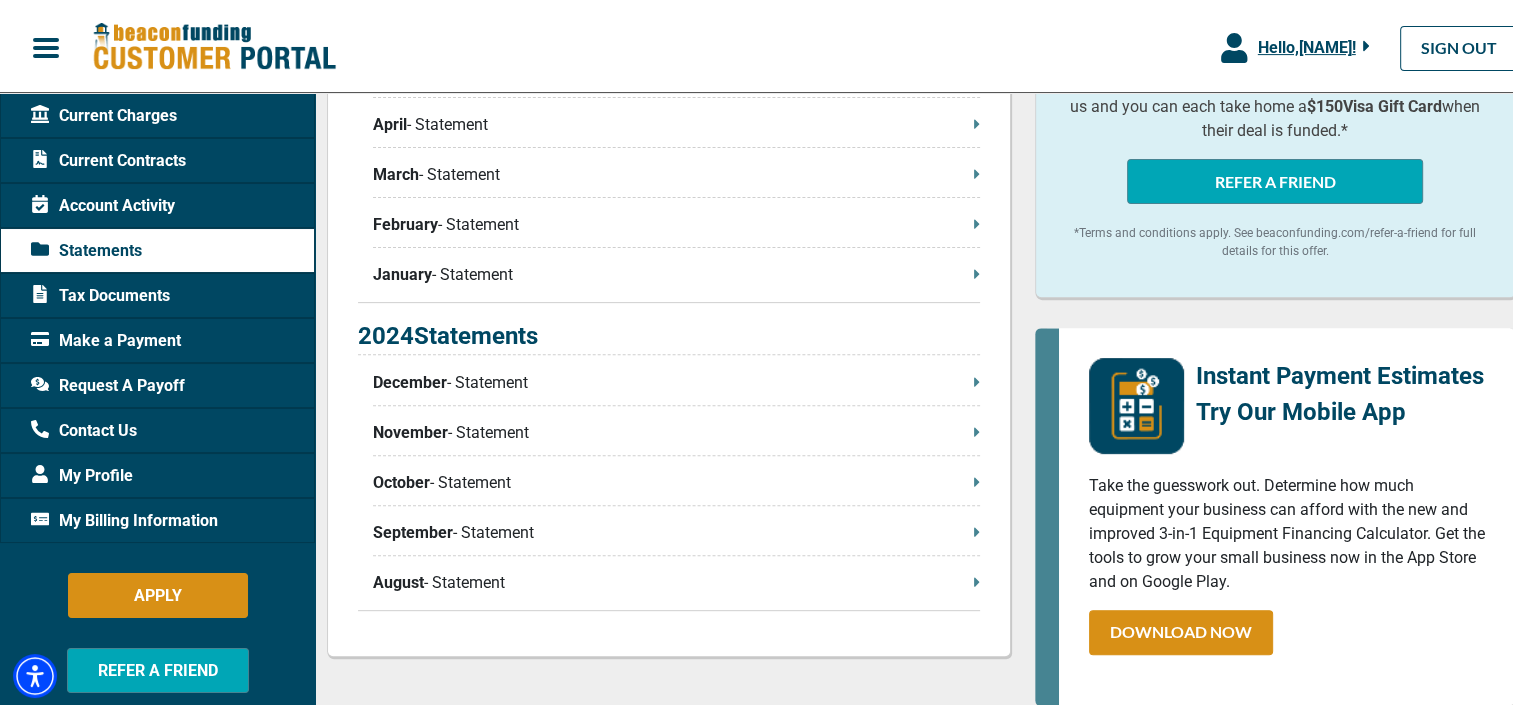 click on "Make a Payment" at bounding box center [106, 338] 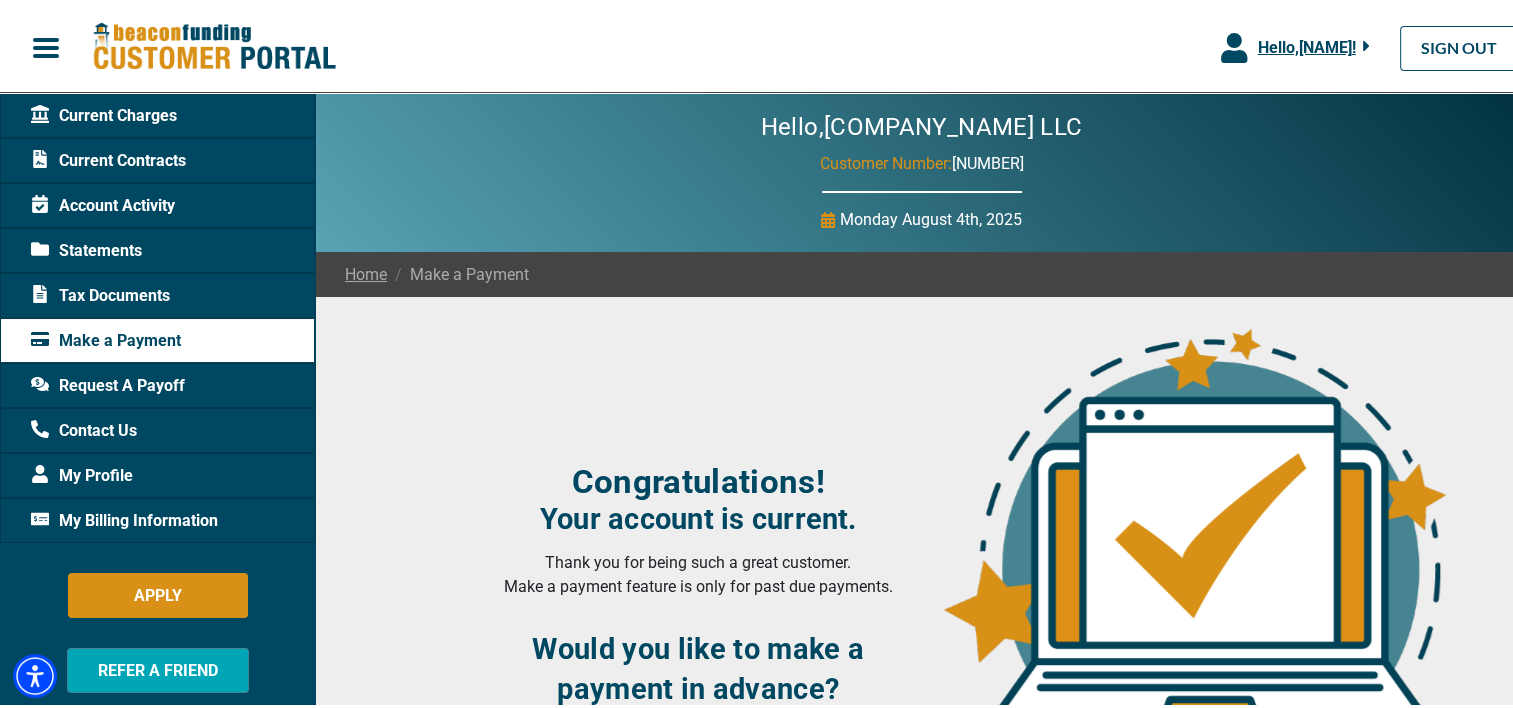 scroll, scrollTop: 0, scrollLeft: 0, axis: both 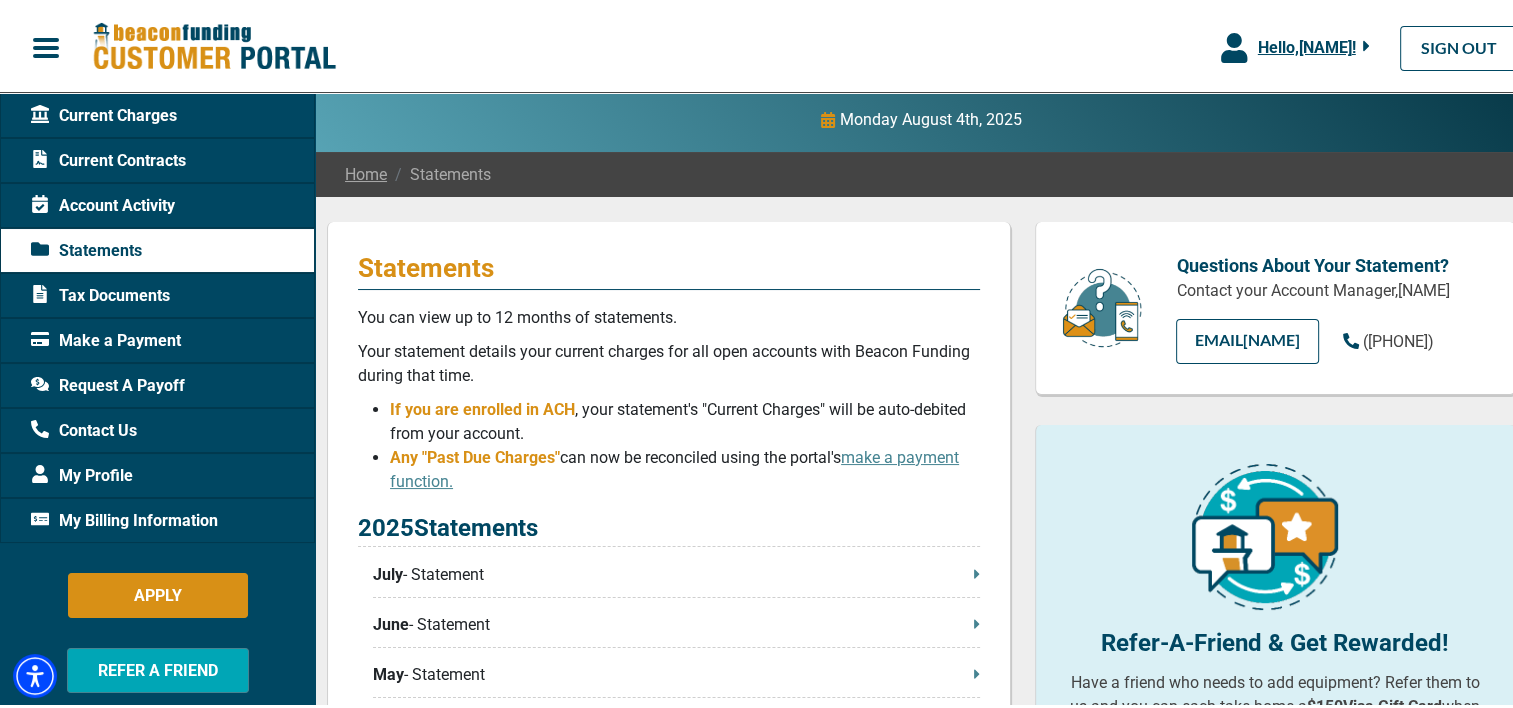 click on "Current Charges" at bounding box center (104, 113) 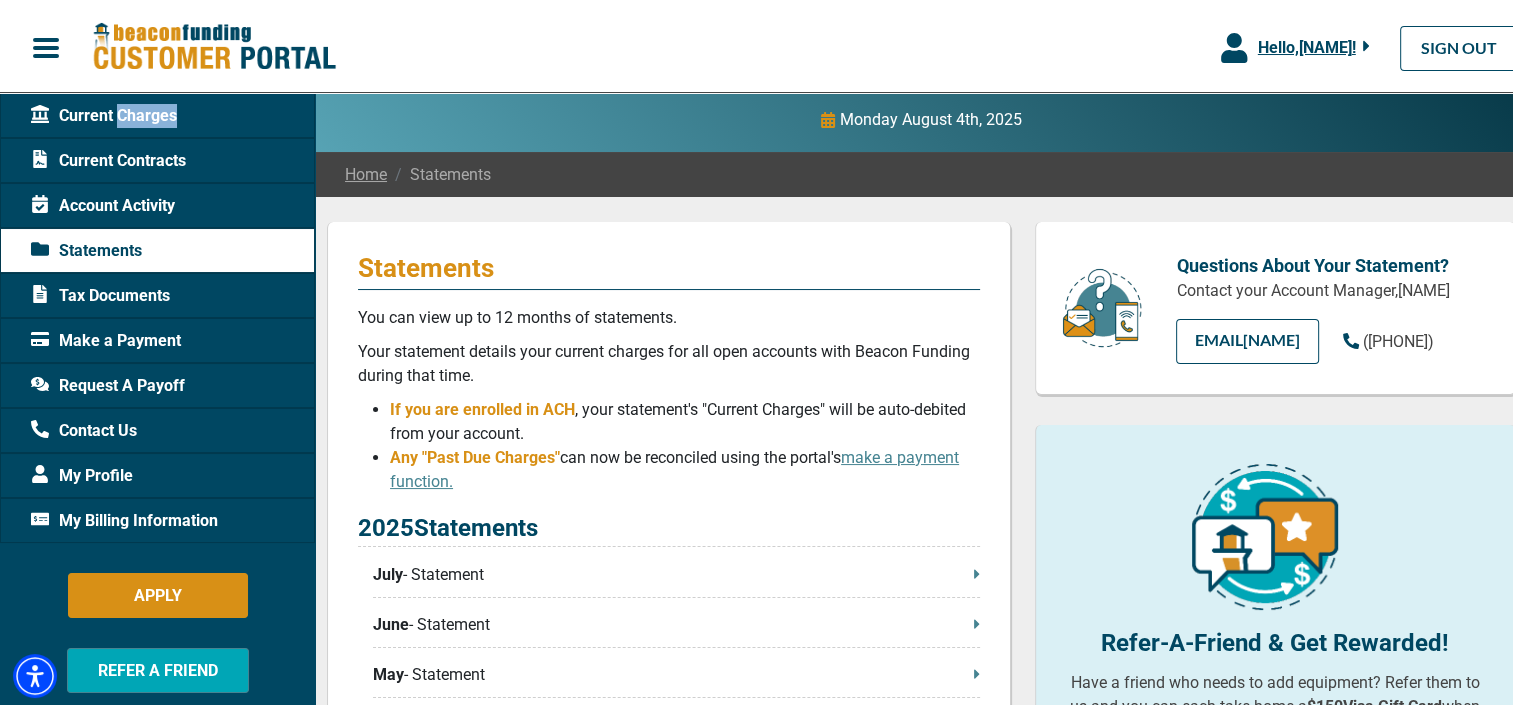 click on "Current Charges" at bounding box center (104, 113) 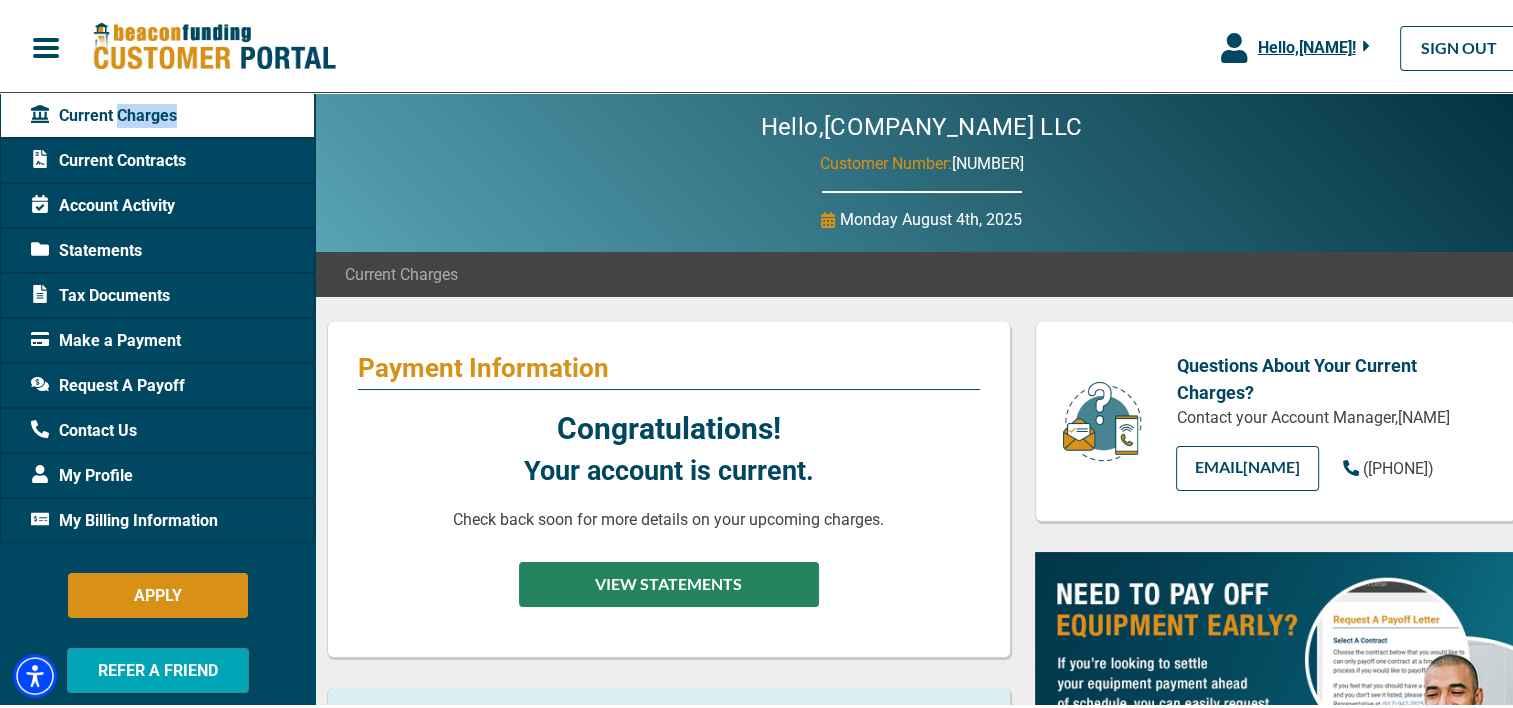 click on "VIEW STATEMENTS" at bounding box center [669, 581] 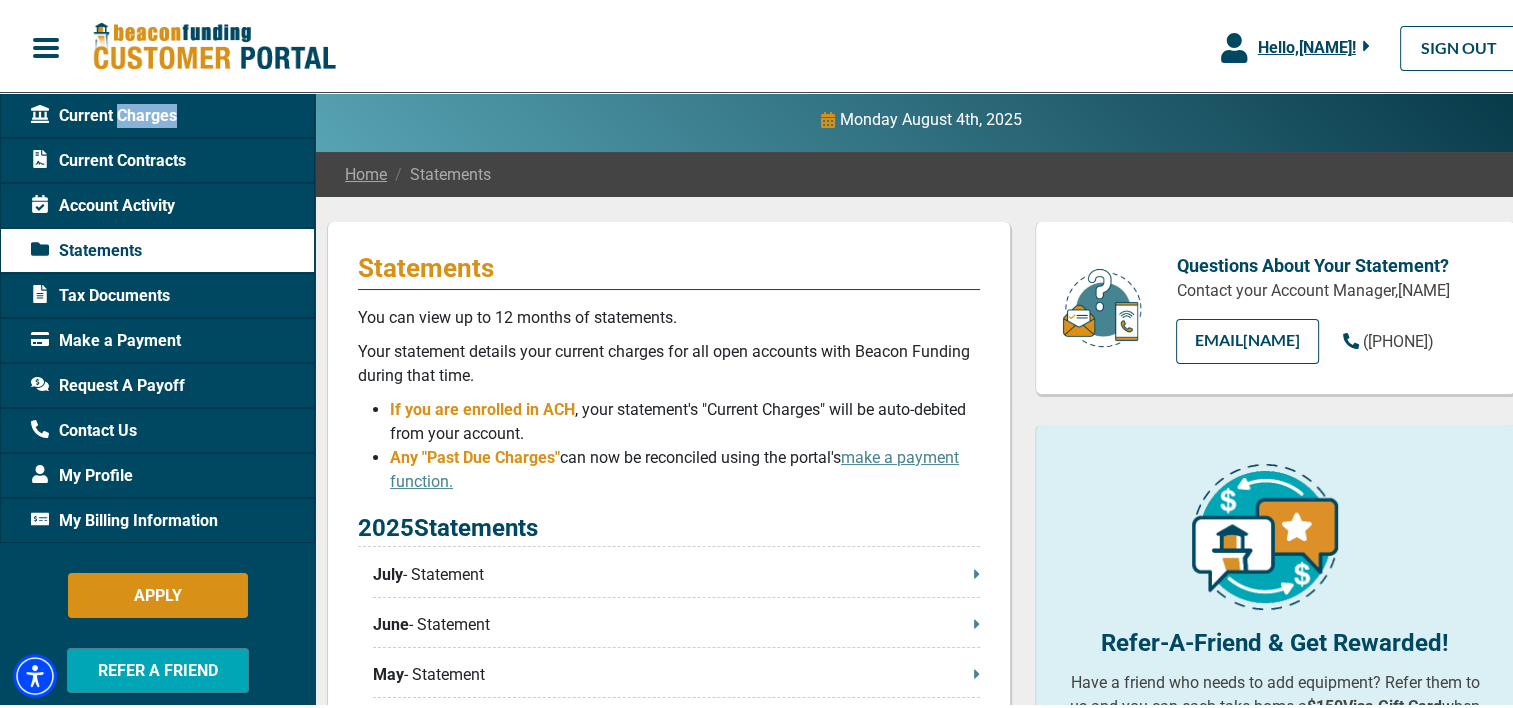 scroll, scrollTop: 200, scrollLeft: 0, axis: vertical 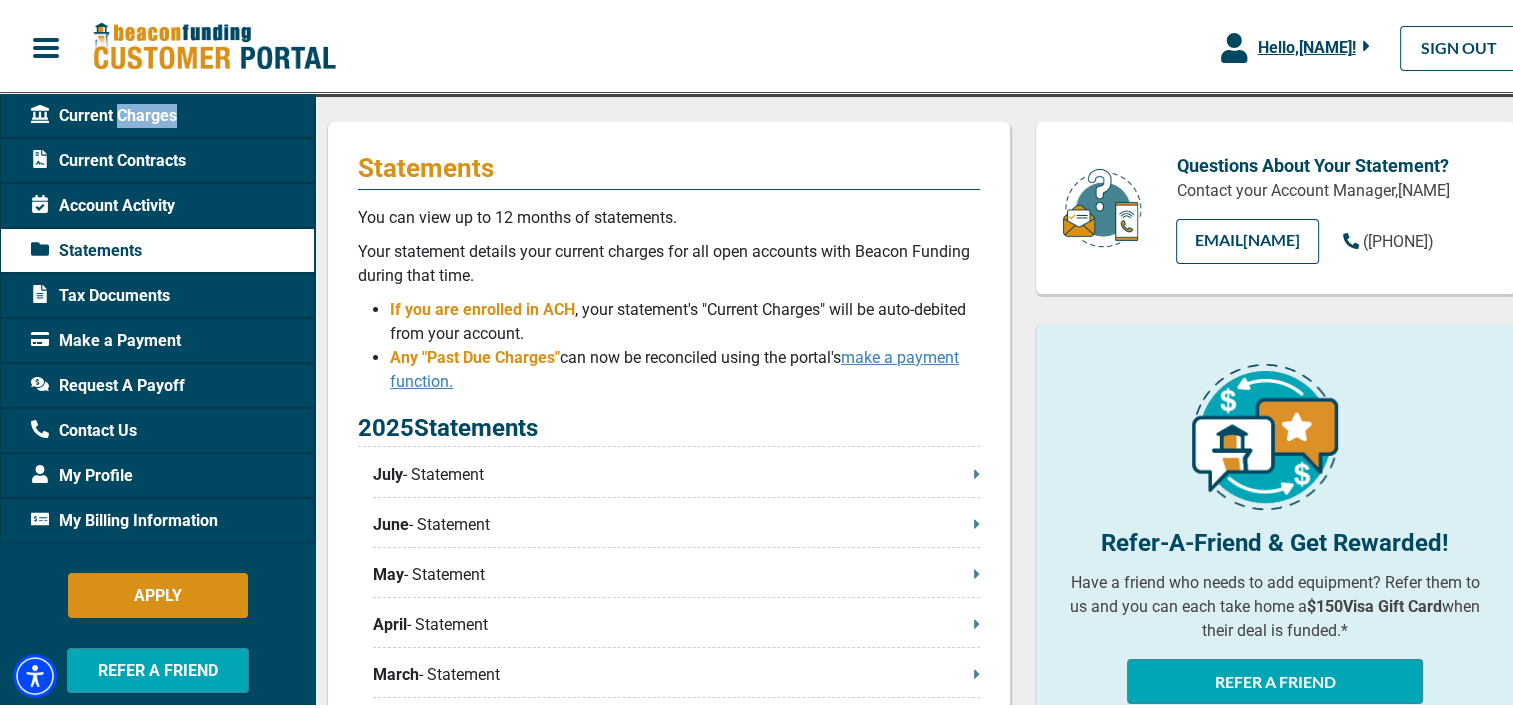 click on "make a payment function." at bounding box center (674, 366) 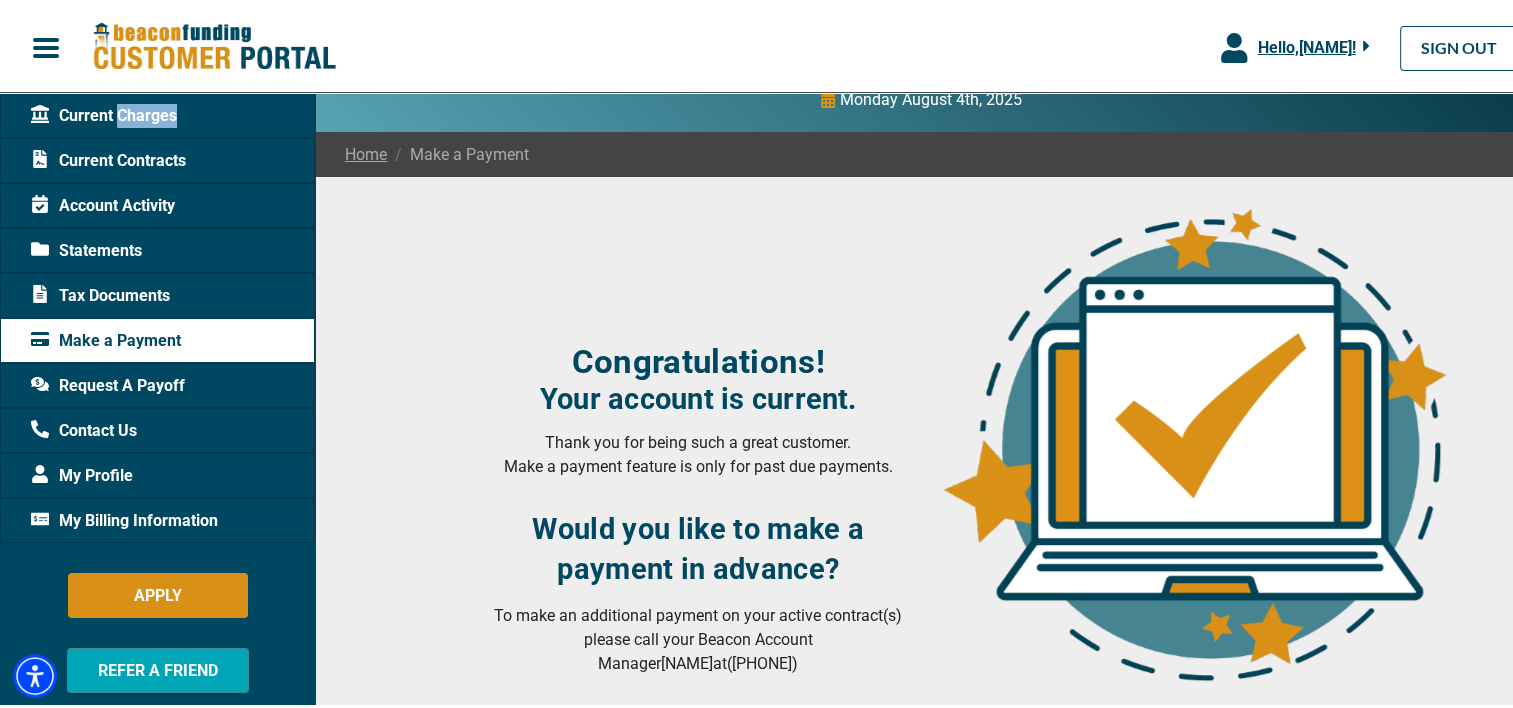 scroll, scrollTop: 96, scrollLeft: 0, axis: vertical 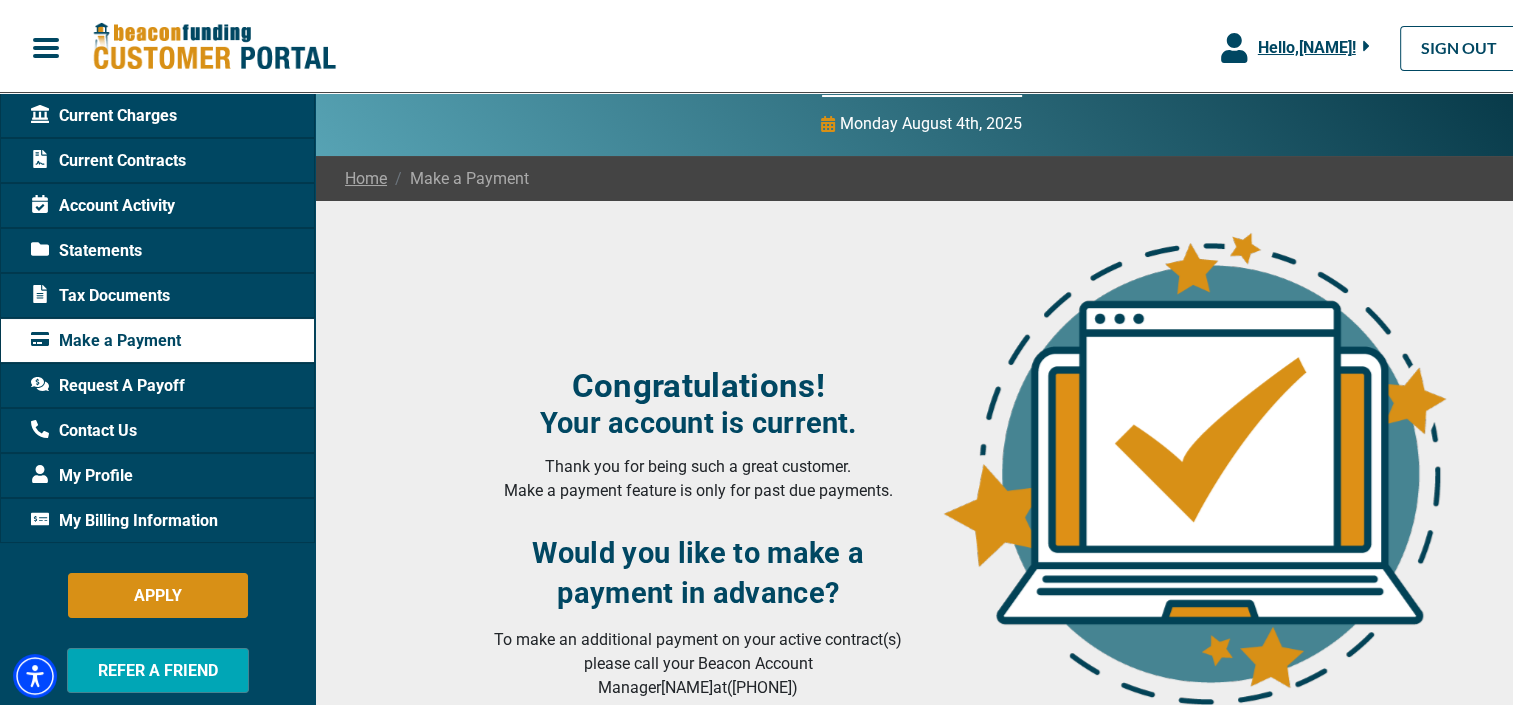 click on "Statements" at bounding box center (86, 248) 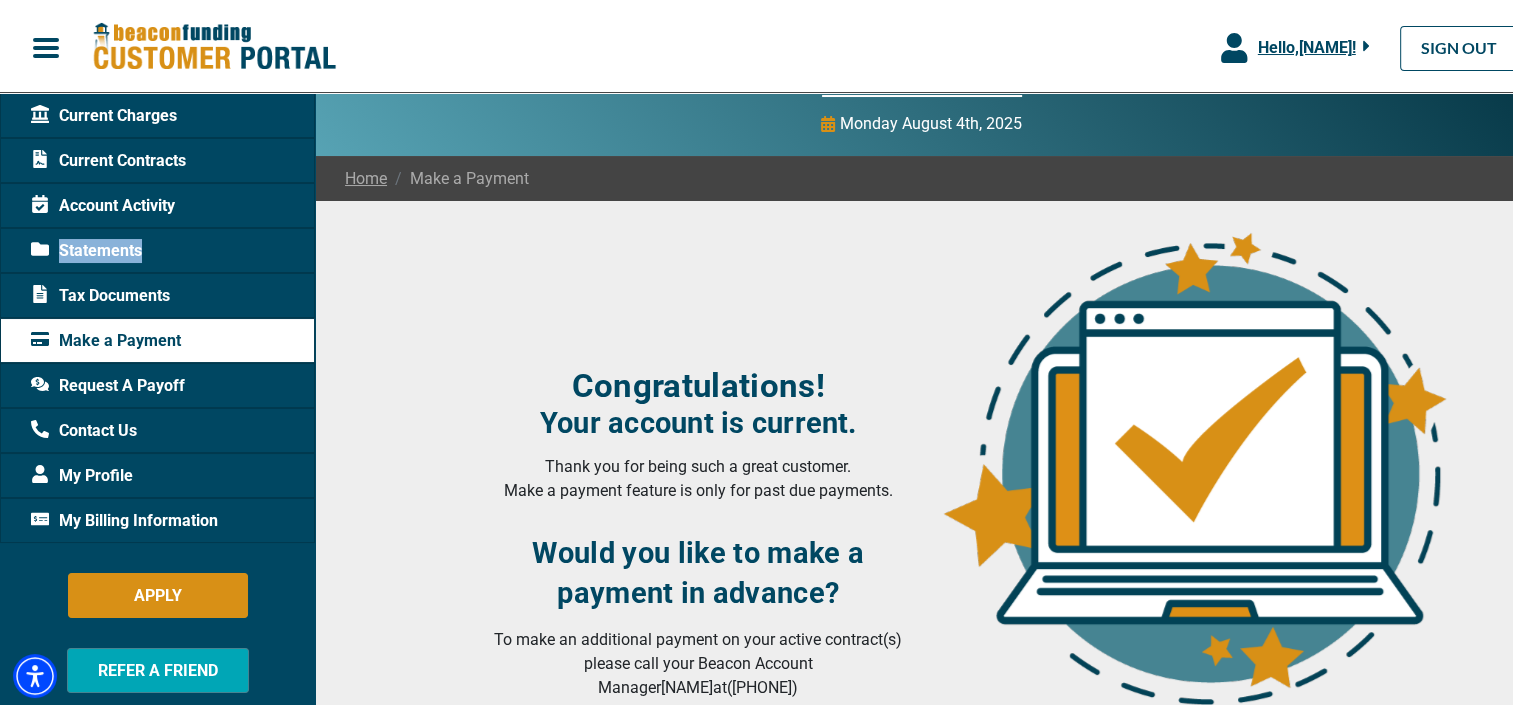 click on "Statements" at bounding box center [86, 248] 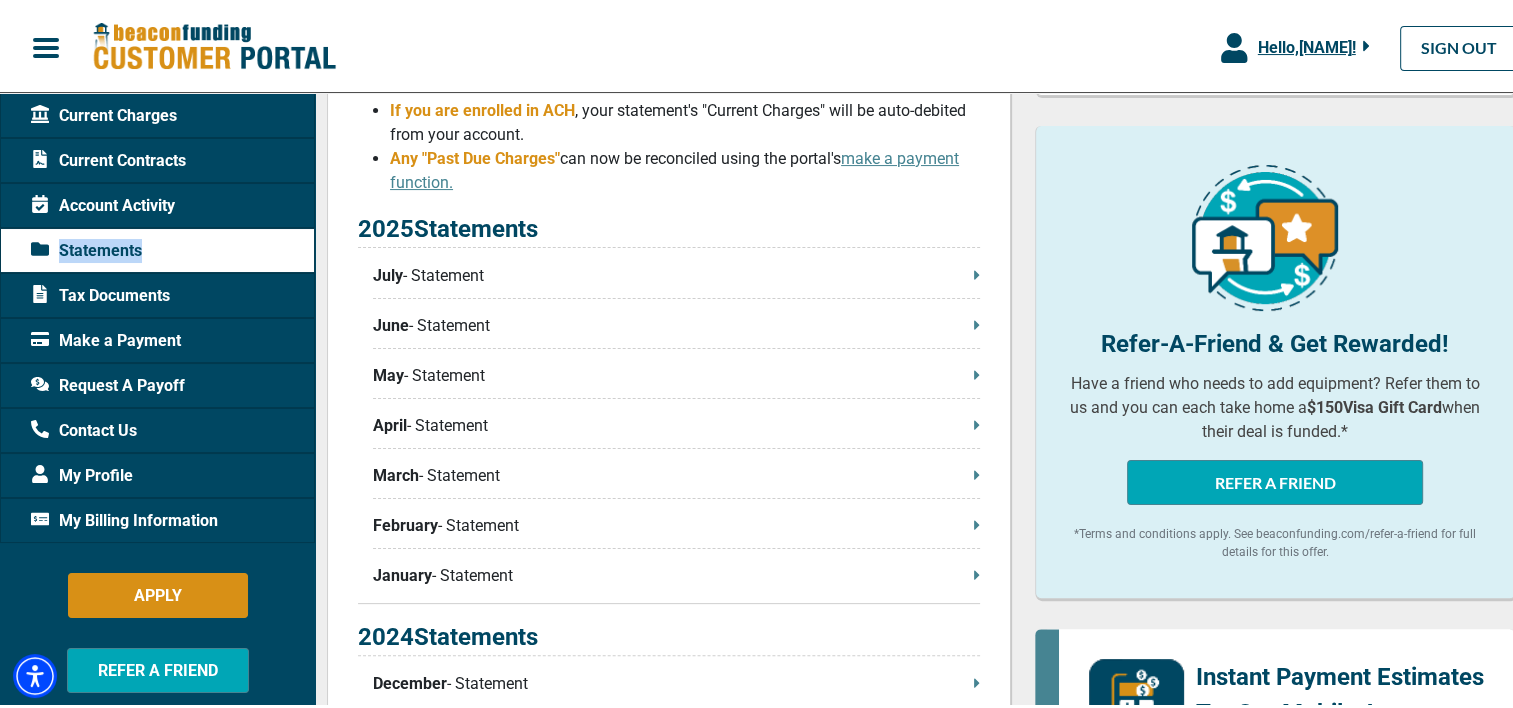 scroll, scrollTop: 400, scrollLeft: 0, axis: vertical 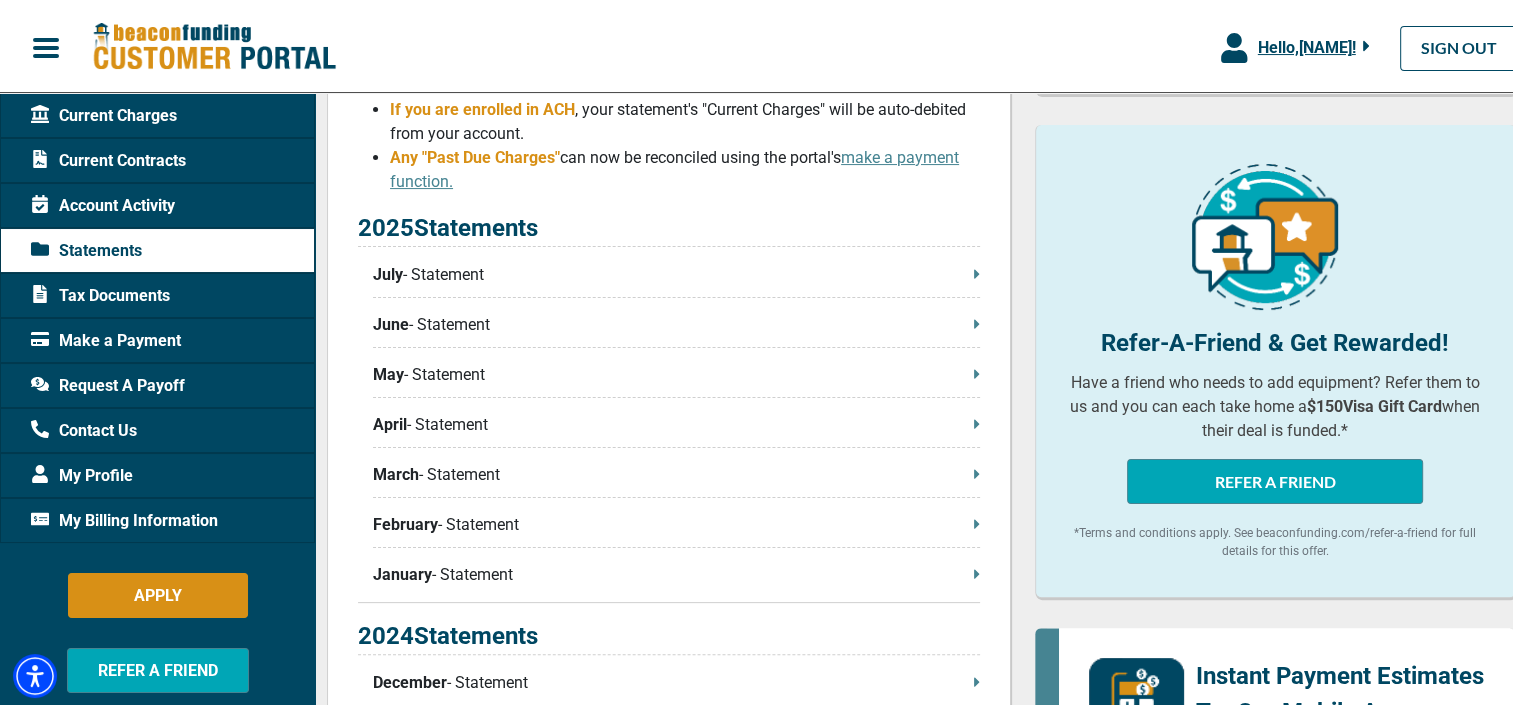 click on "July  - Statement" at bounding box center [676, 272] 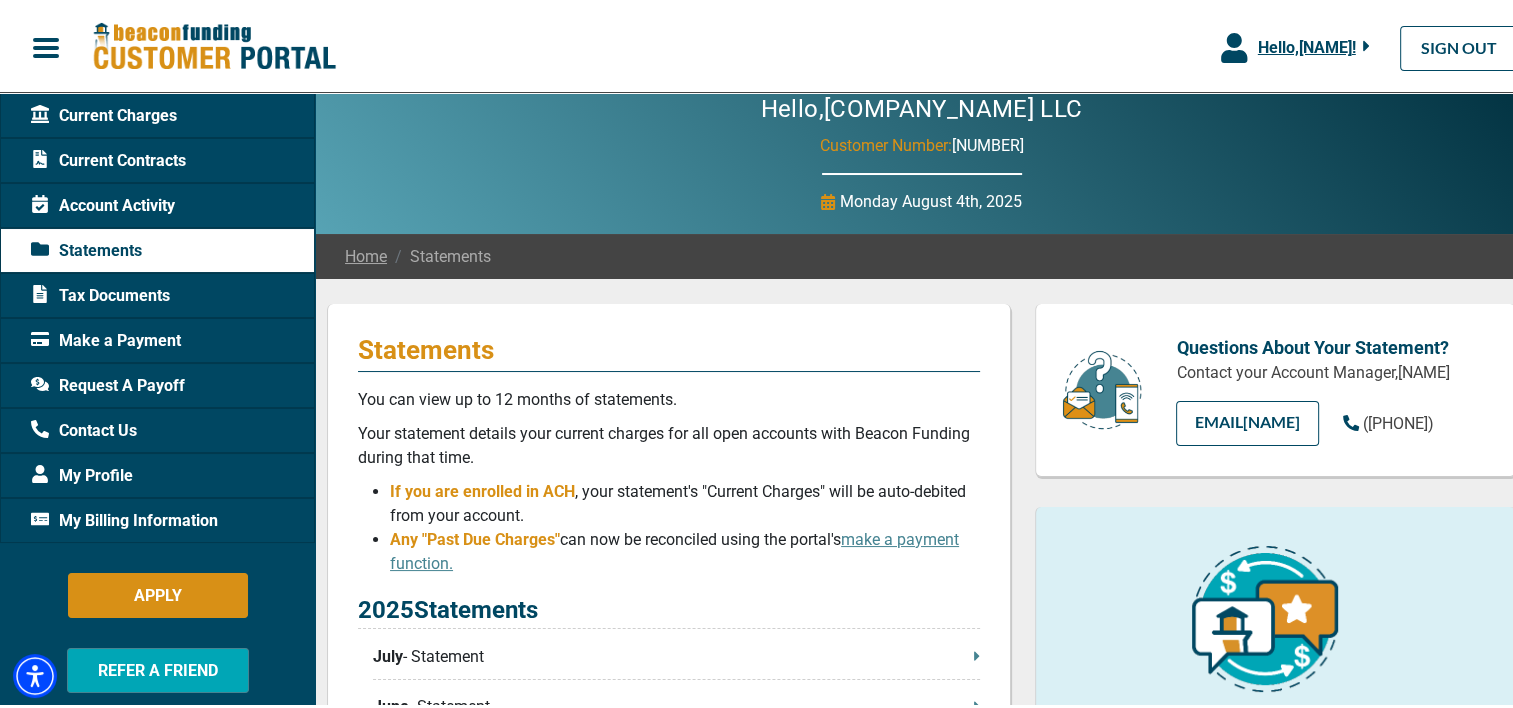 scroll, scrollTop: 0, scrollLeft: 0, axis: both 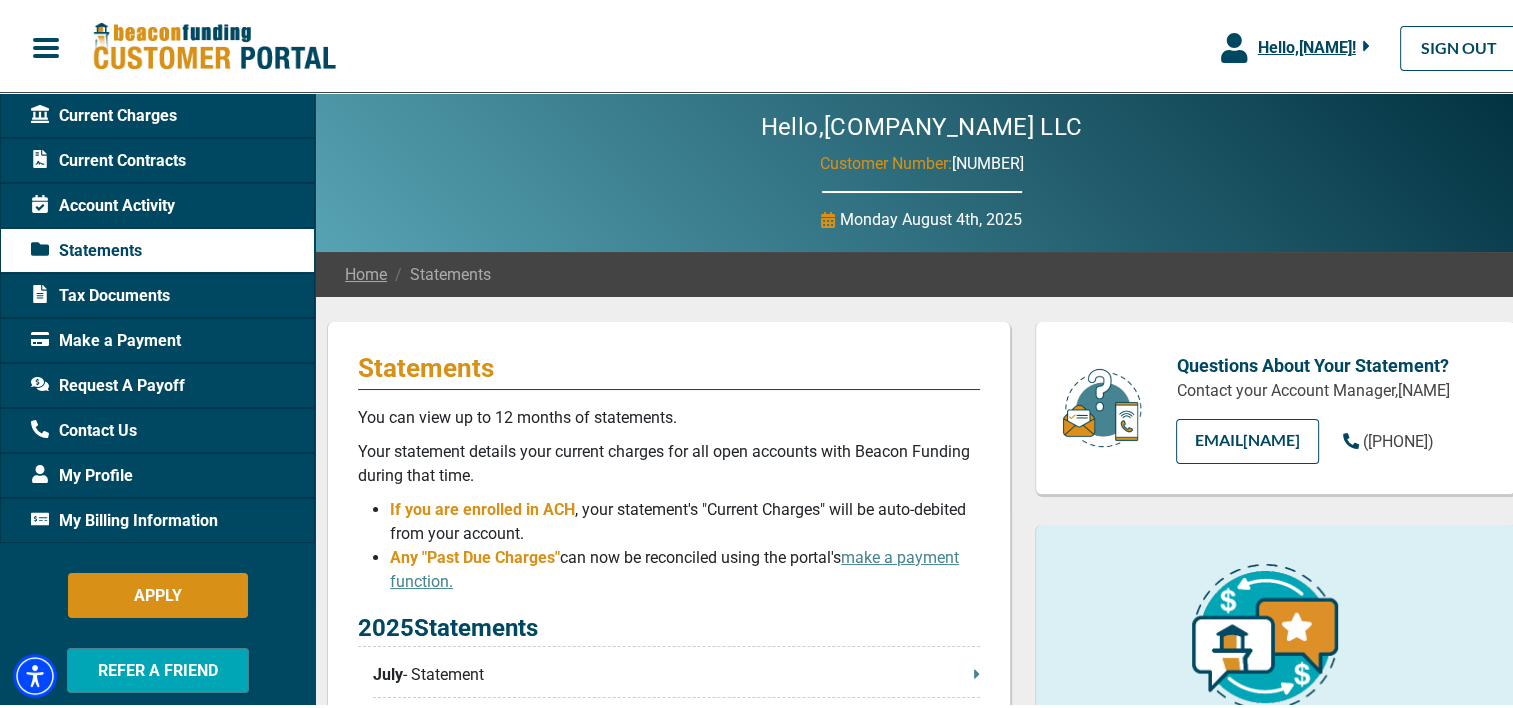 click on "Current Contracts" at bounding box center (108, 158) 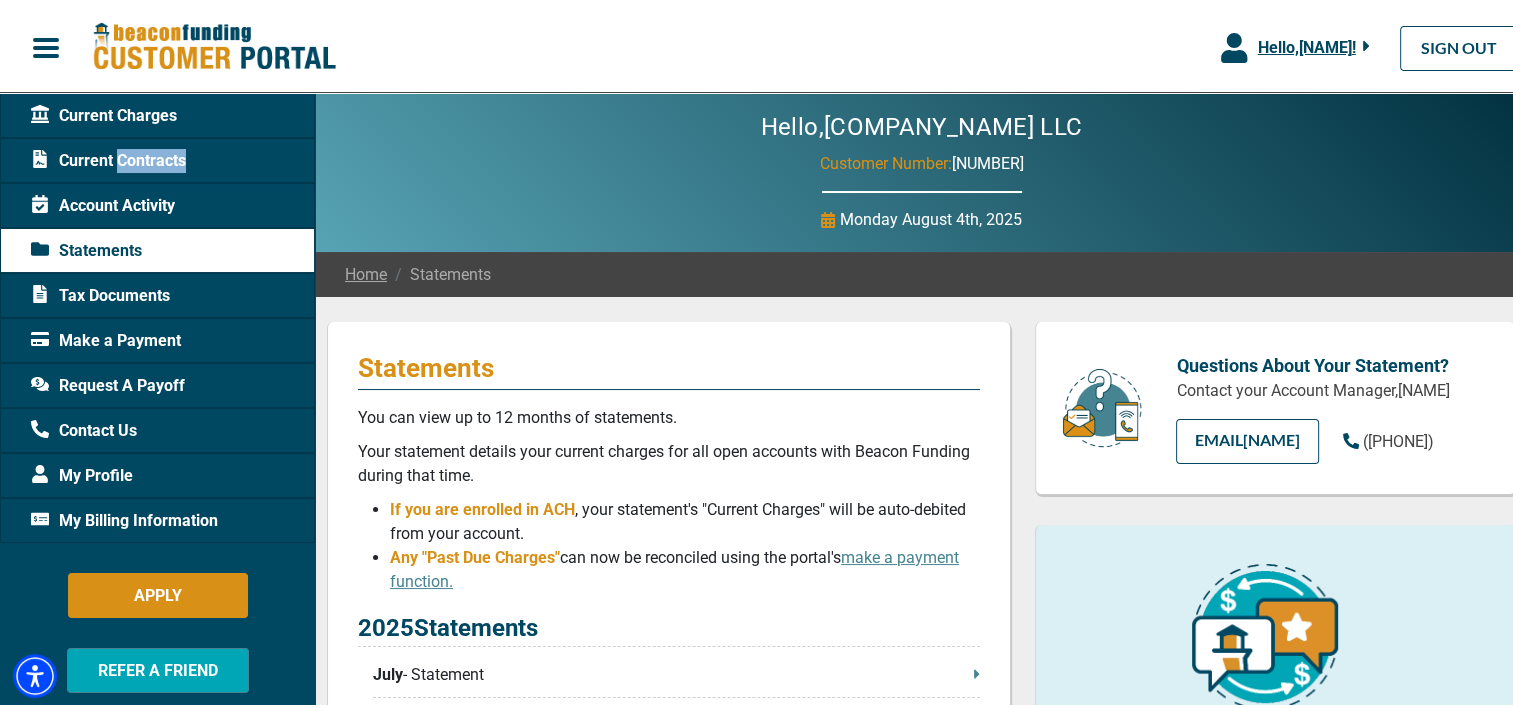 click on "Current Contracts" at bounding box center [108, 158] 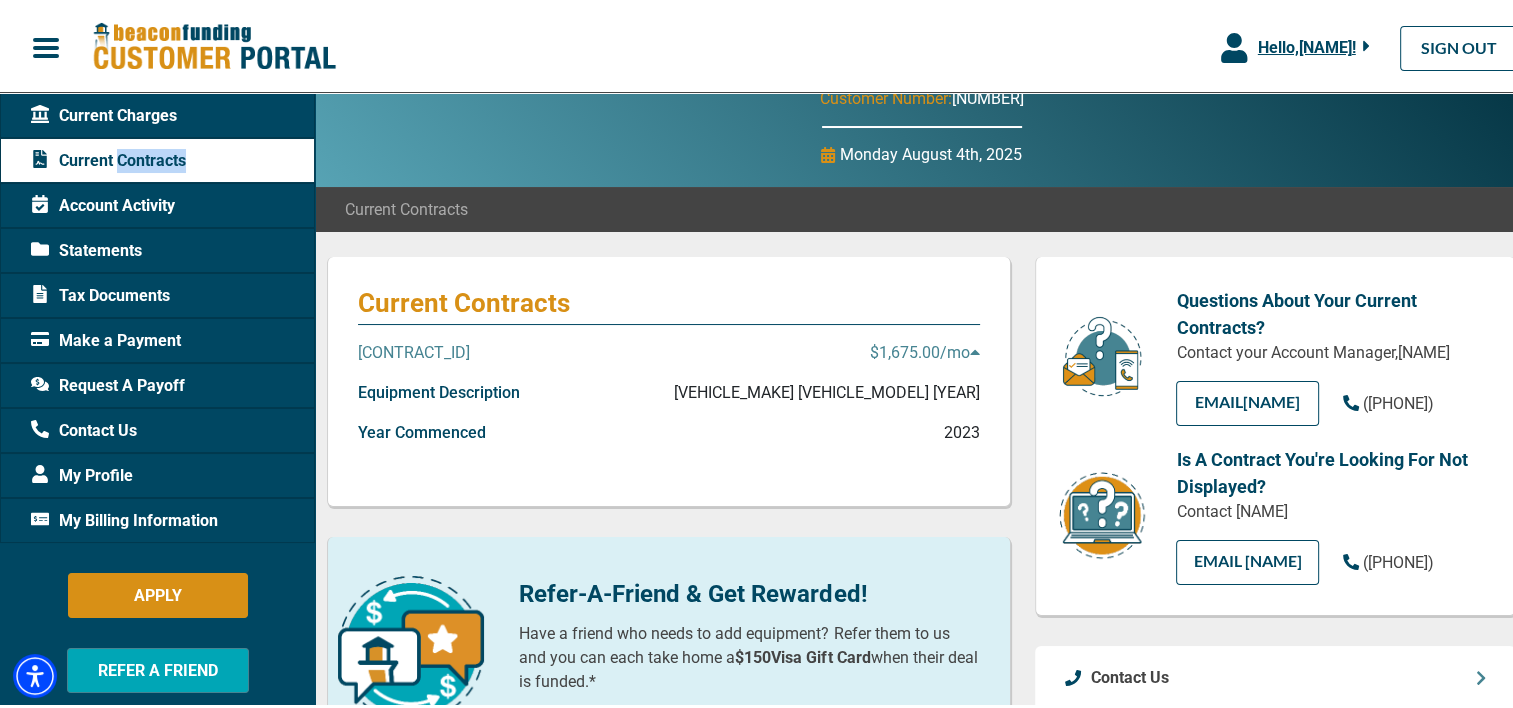 scroll, scrollTop: 100, scrollLeft: 0, axis: vertical 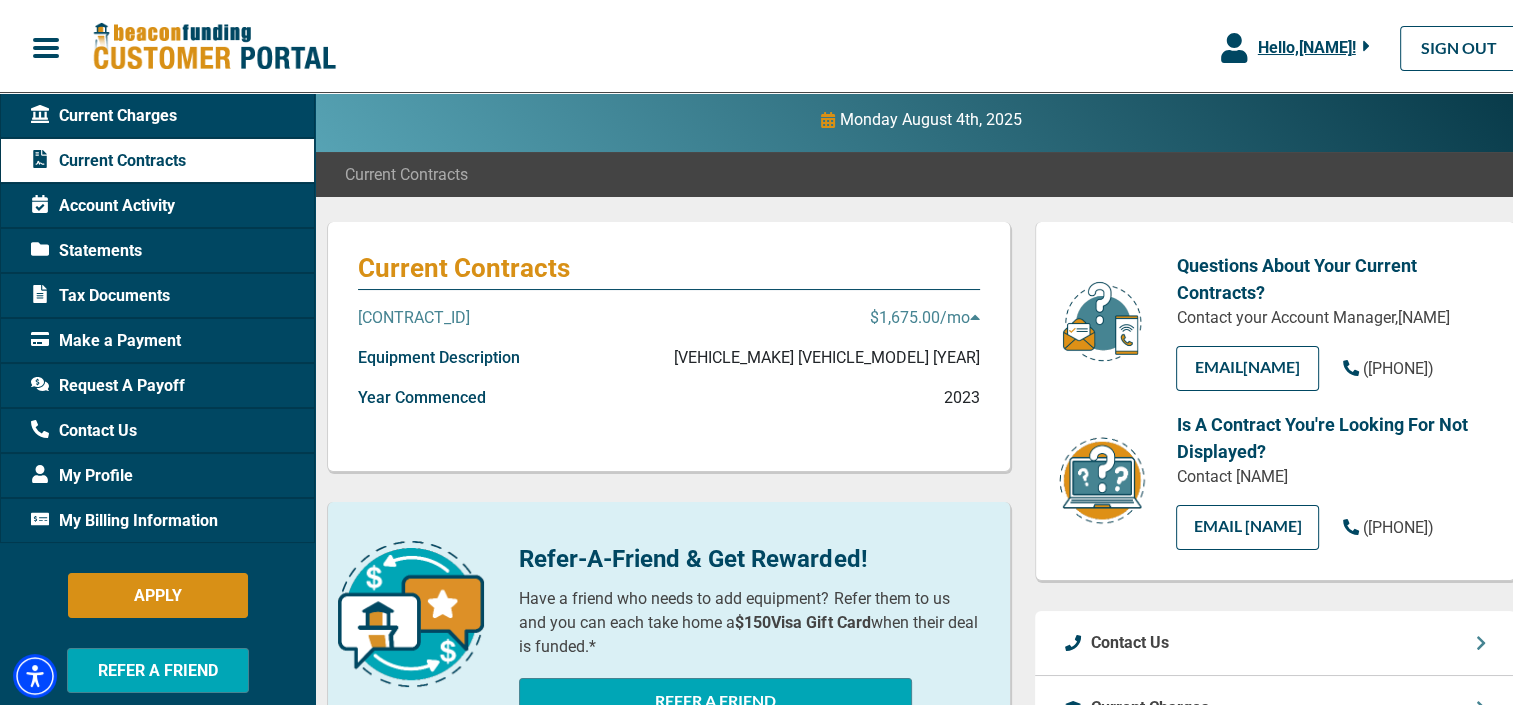 click on "[CONTRACT_ID]" at bounding box center (414, 315) 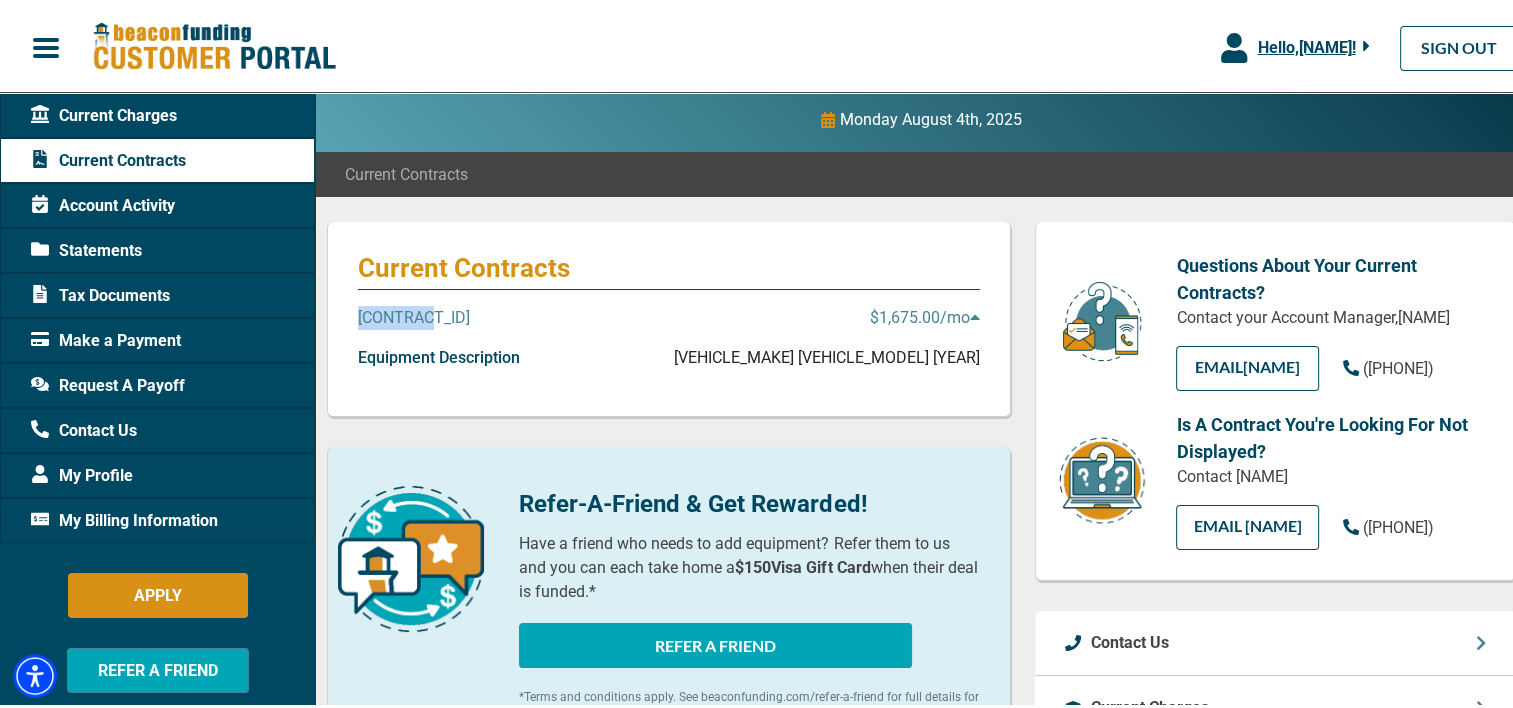 click on "[CONTRACT_ID]" at bounding box center (414, 315) 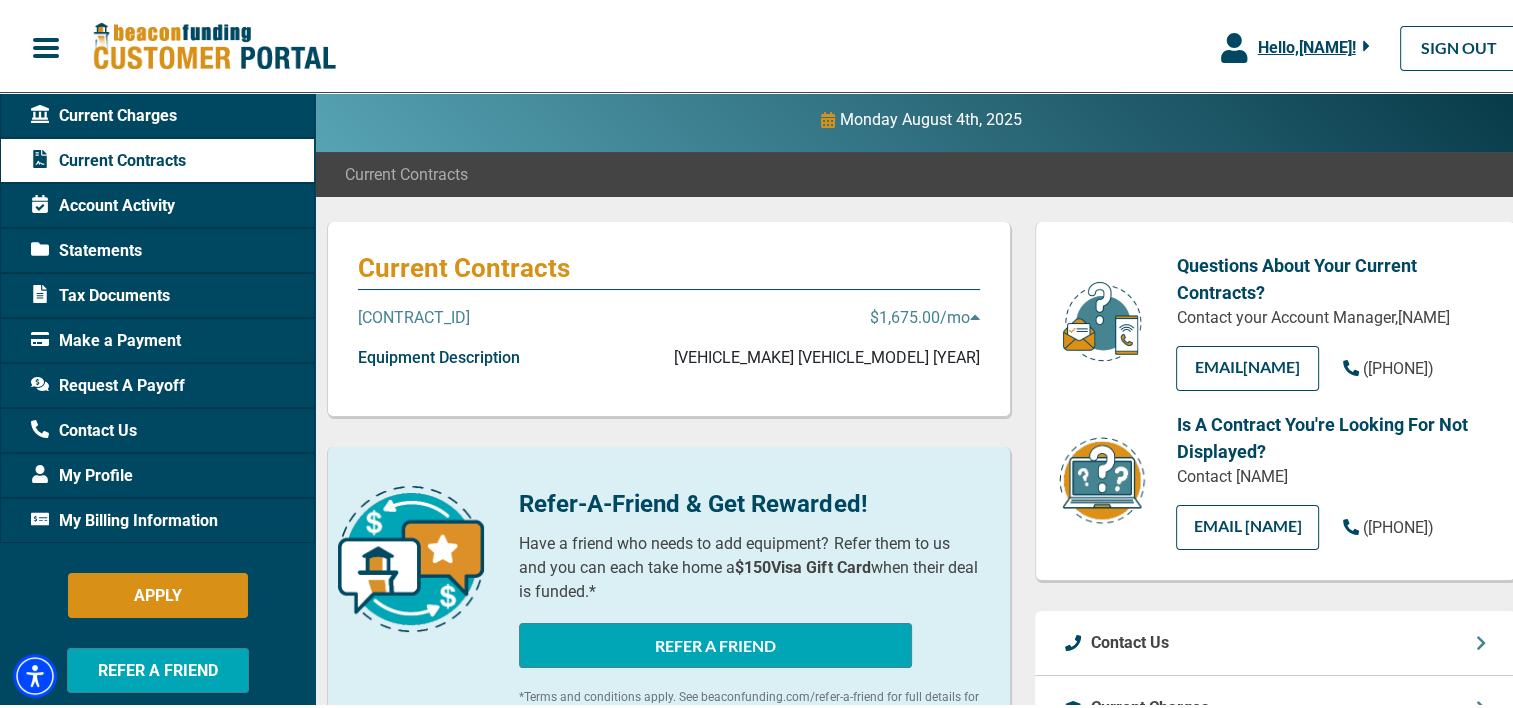 click on "[CONTRACT_ID]
$1,675.00 /mo" at bounding box center (669, 323) 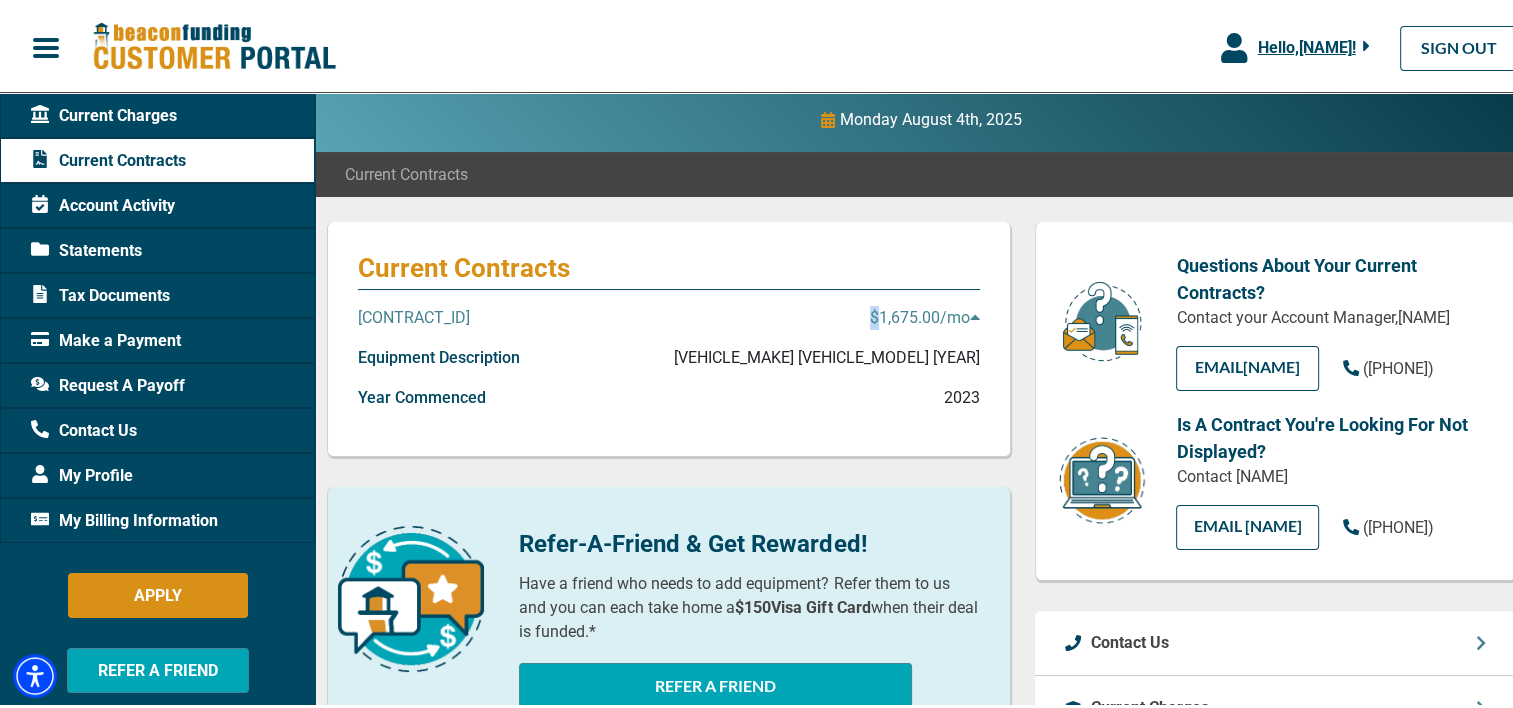 click on "[CONTRACT_ID]
$1,675.00 /mo" at bounding box center (669, 323) 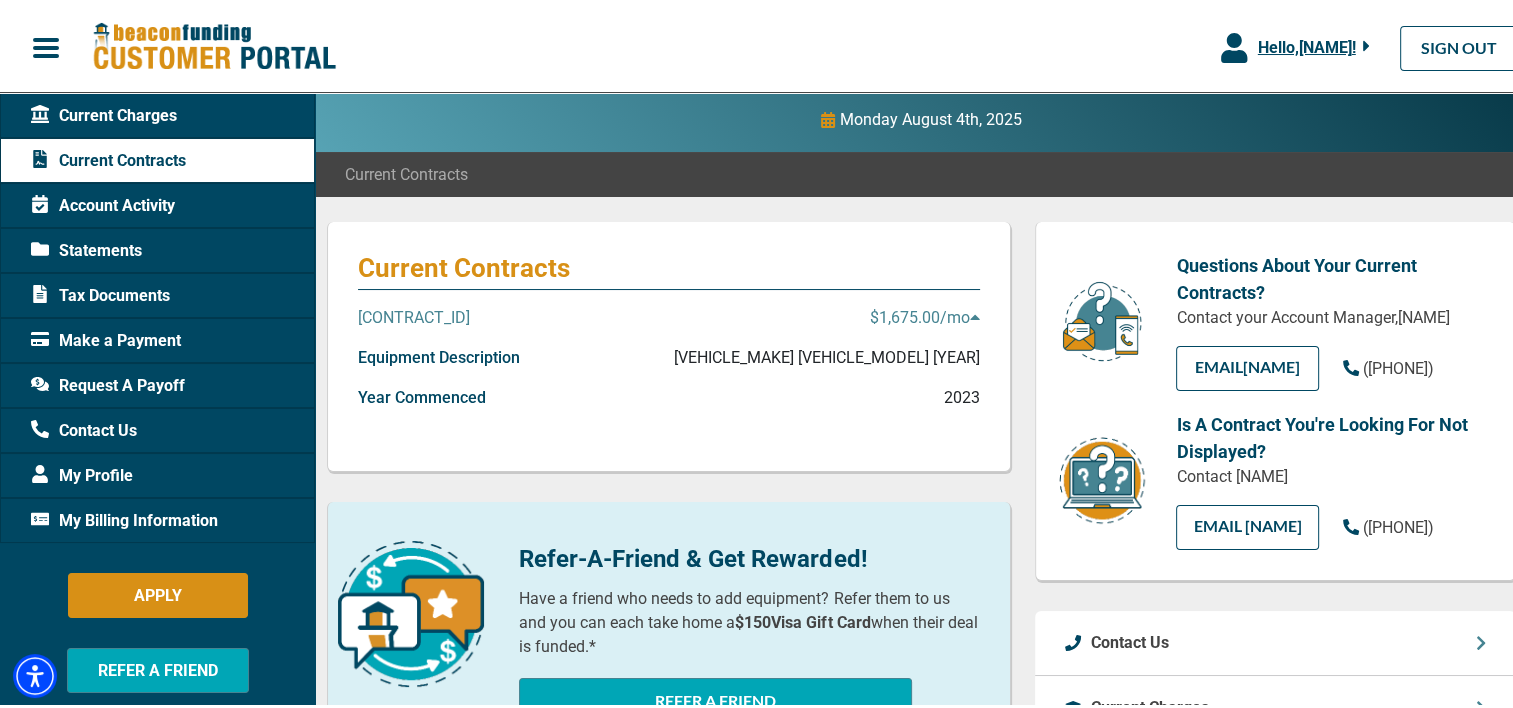 click on "$1,675.00 /mo" at bounding box center (925, 315) 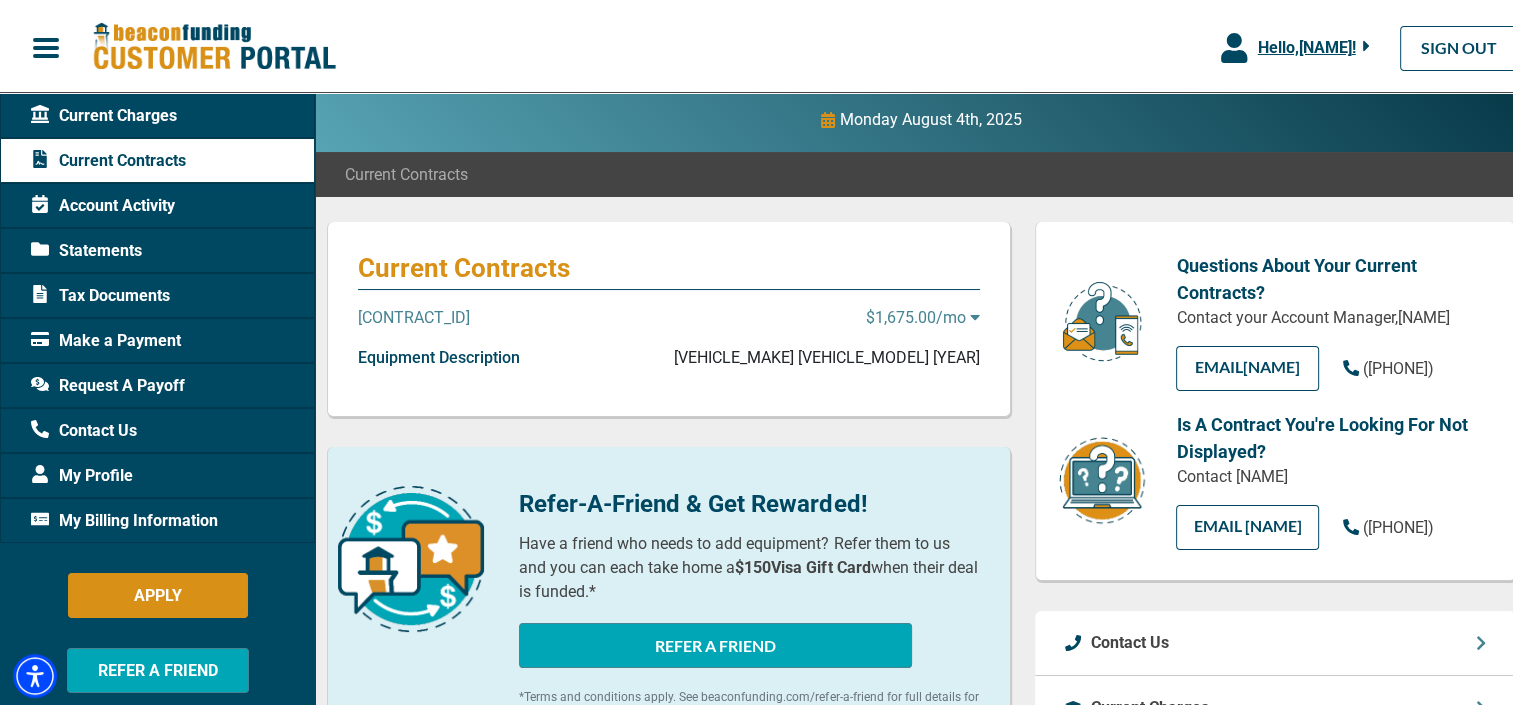 click on "Equipment Description
[VEHICLE_MAKE] [VEHICLE_MODEL] [YEAR]" at bounding box center [669, 363] 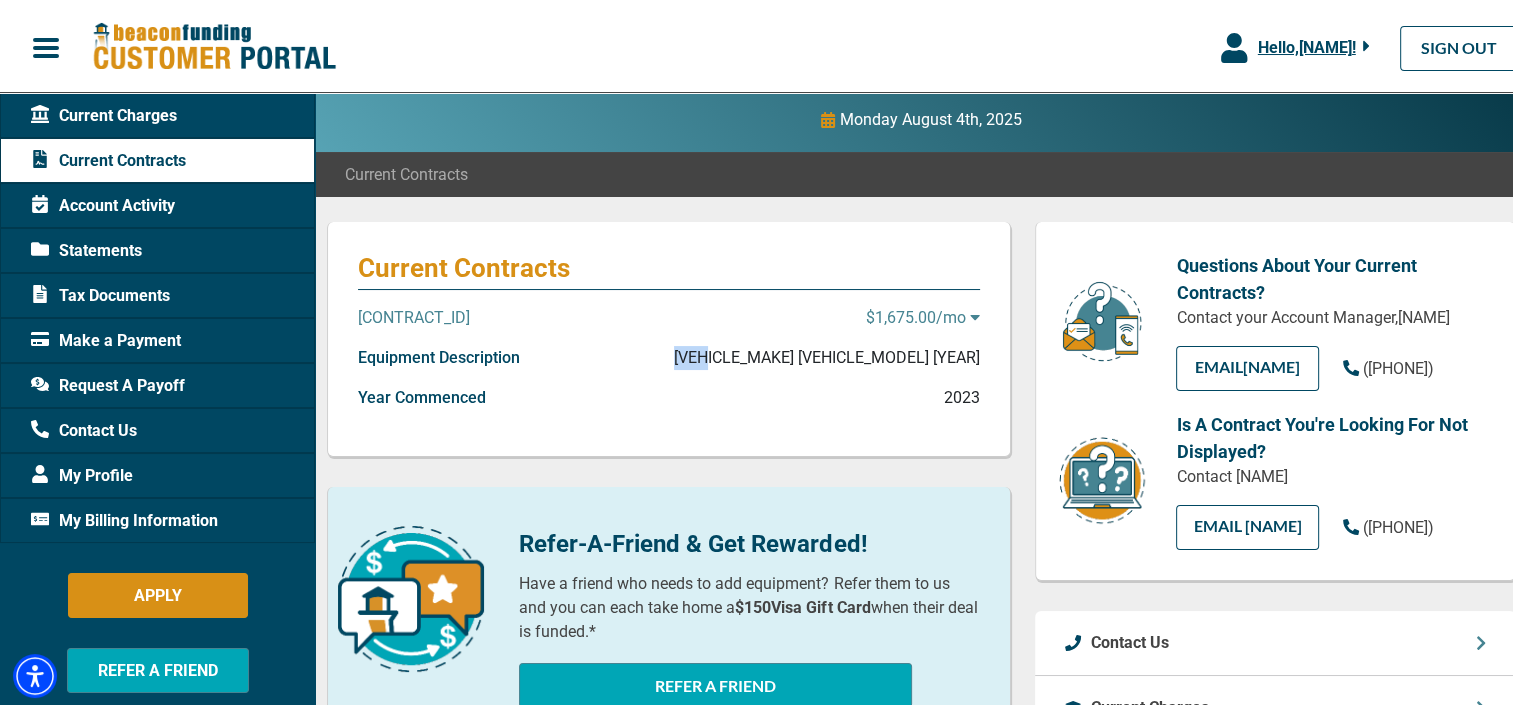 click on "Equipment Description
[VEHICLE_MAKE] [VEHICLE_MODEL] [YEAR]" at bounding box center (669, 363) 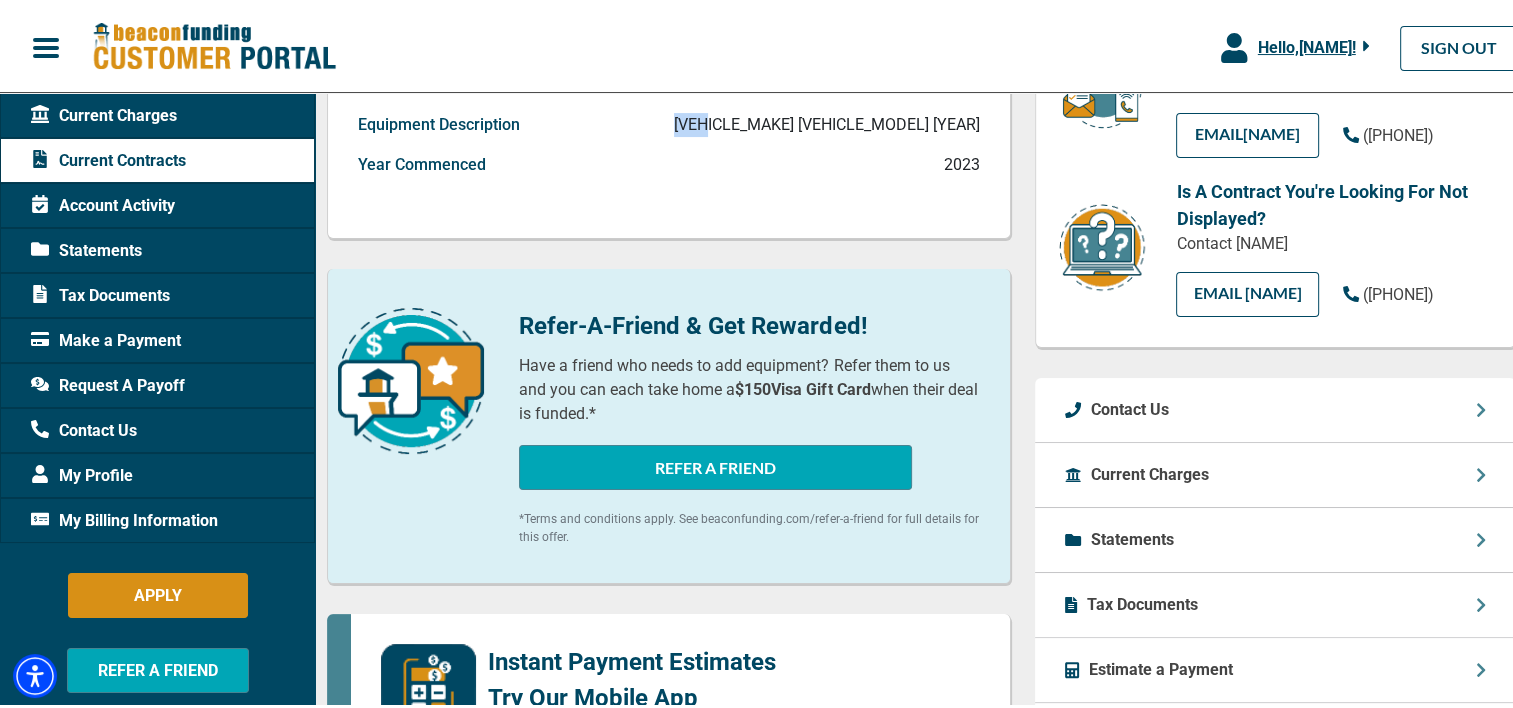 scroll, scrollTop: 400, scrollLeft: 0, axis: vertical 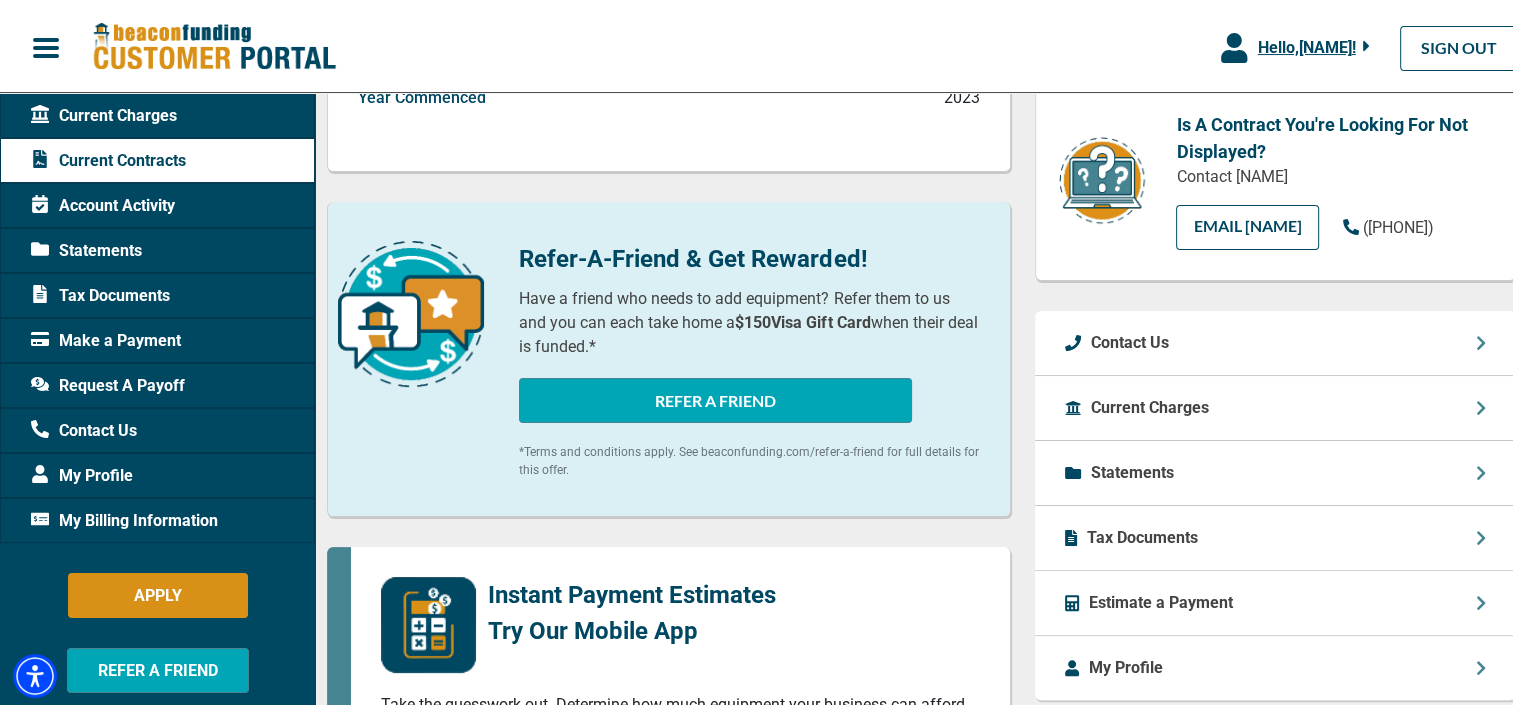 click on "Current Charges" at bounding box center [1150, 405] 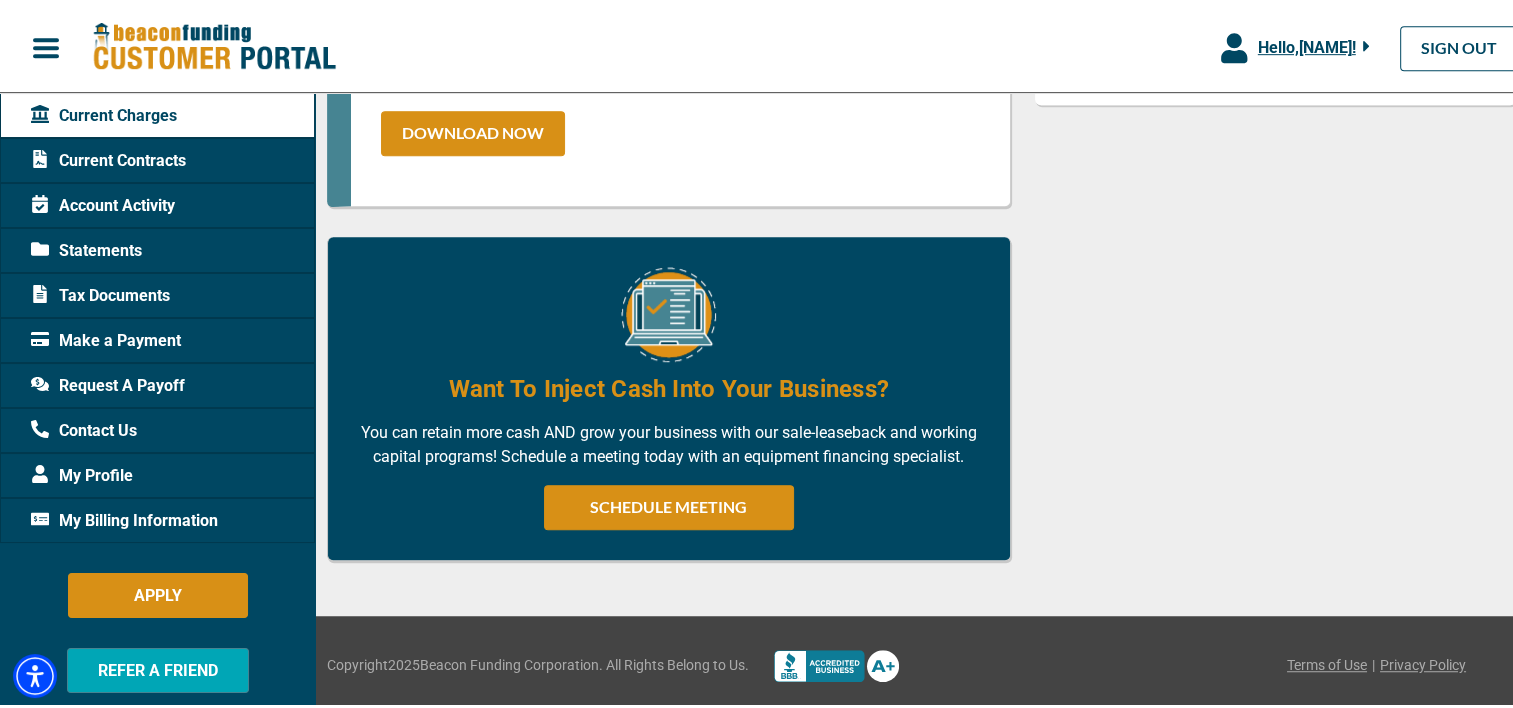 scroll, scrollTop: 1184, scrollLeft: 0, axis: vertical 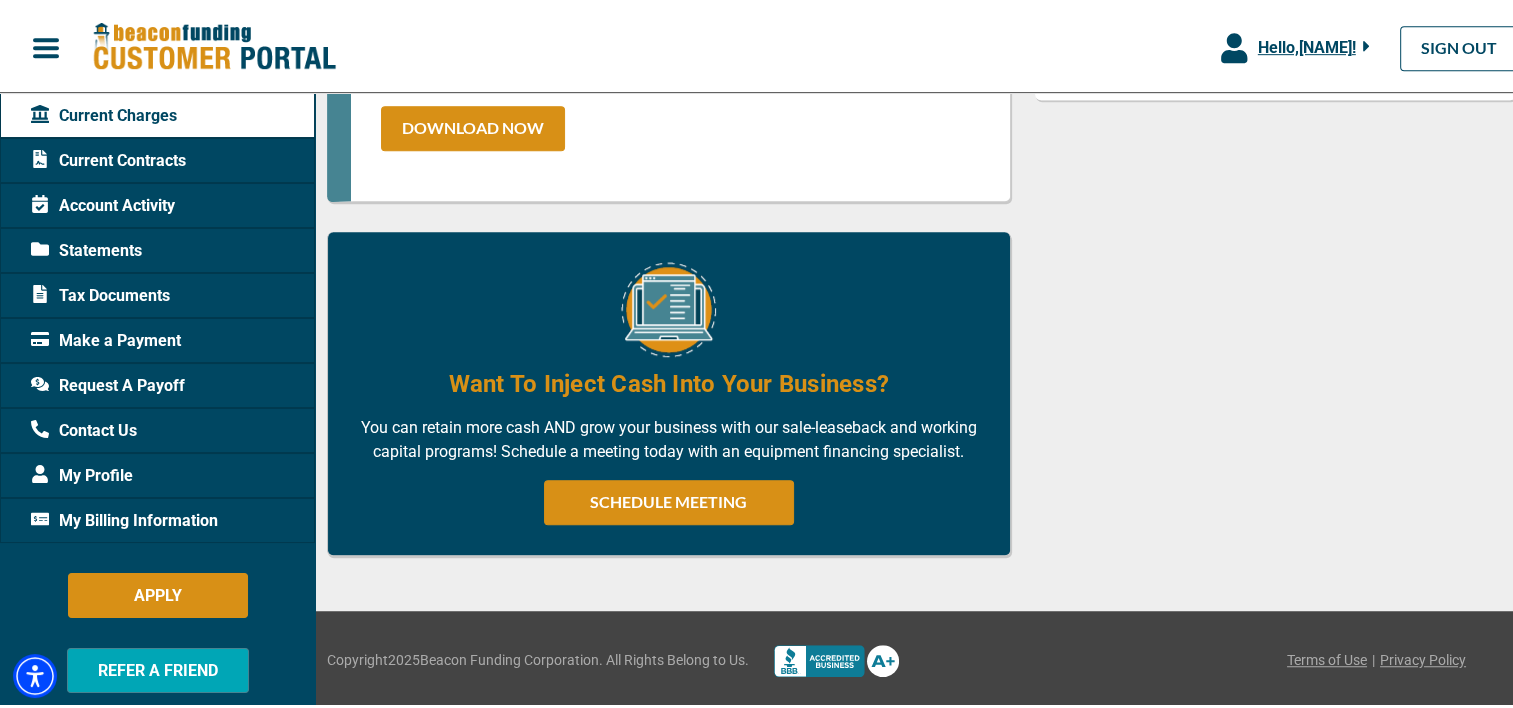 click on "My Billing Information" at bounding box center (124, 518) 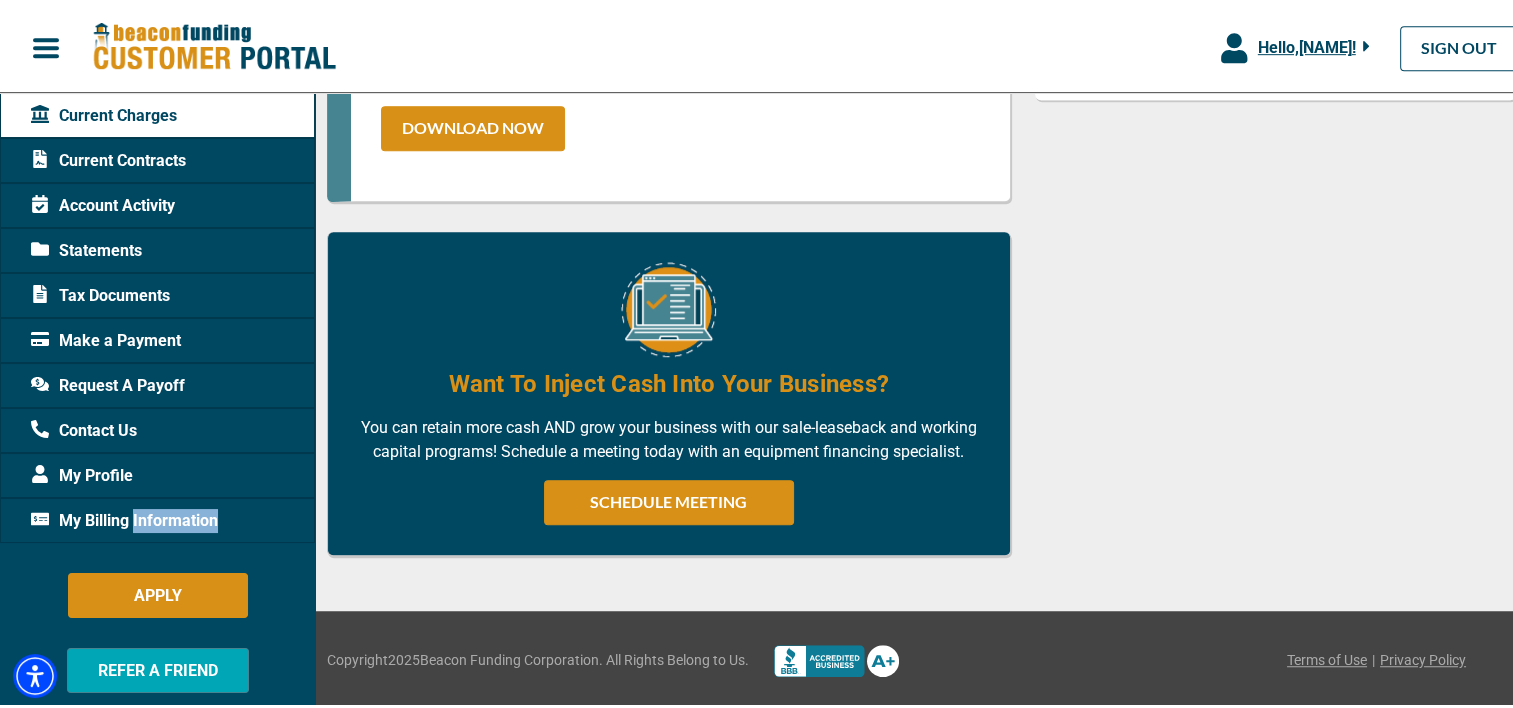 click on "My Billing Information" at bounding box center [124, 518] 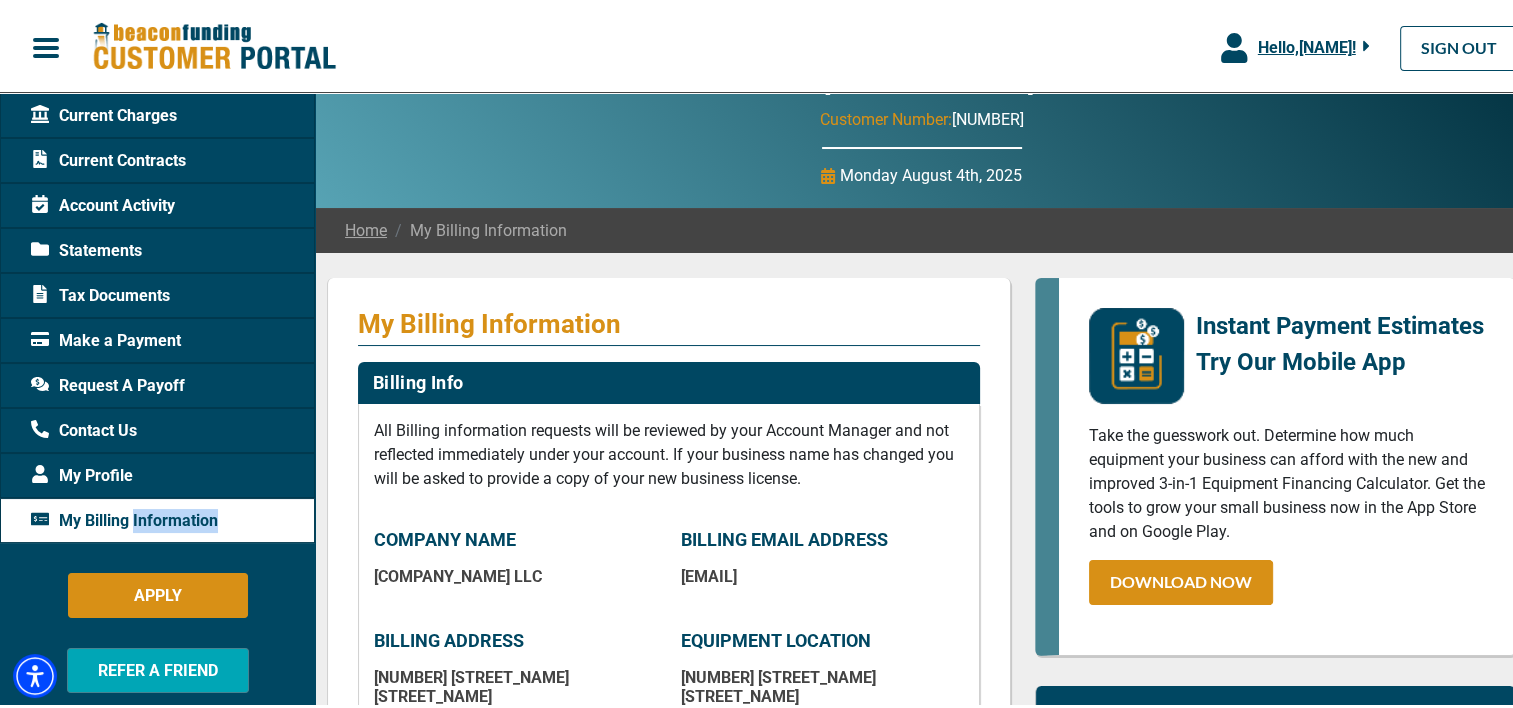 scroll, scrollTop: 0, scrollLeft: 0, axis: both 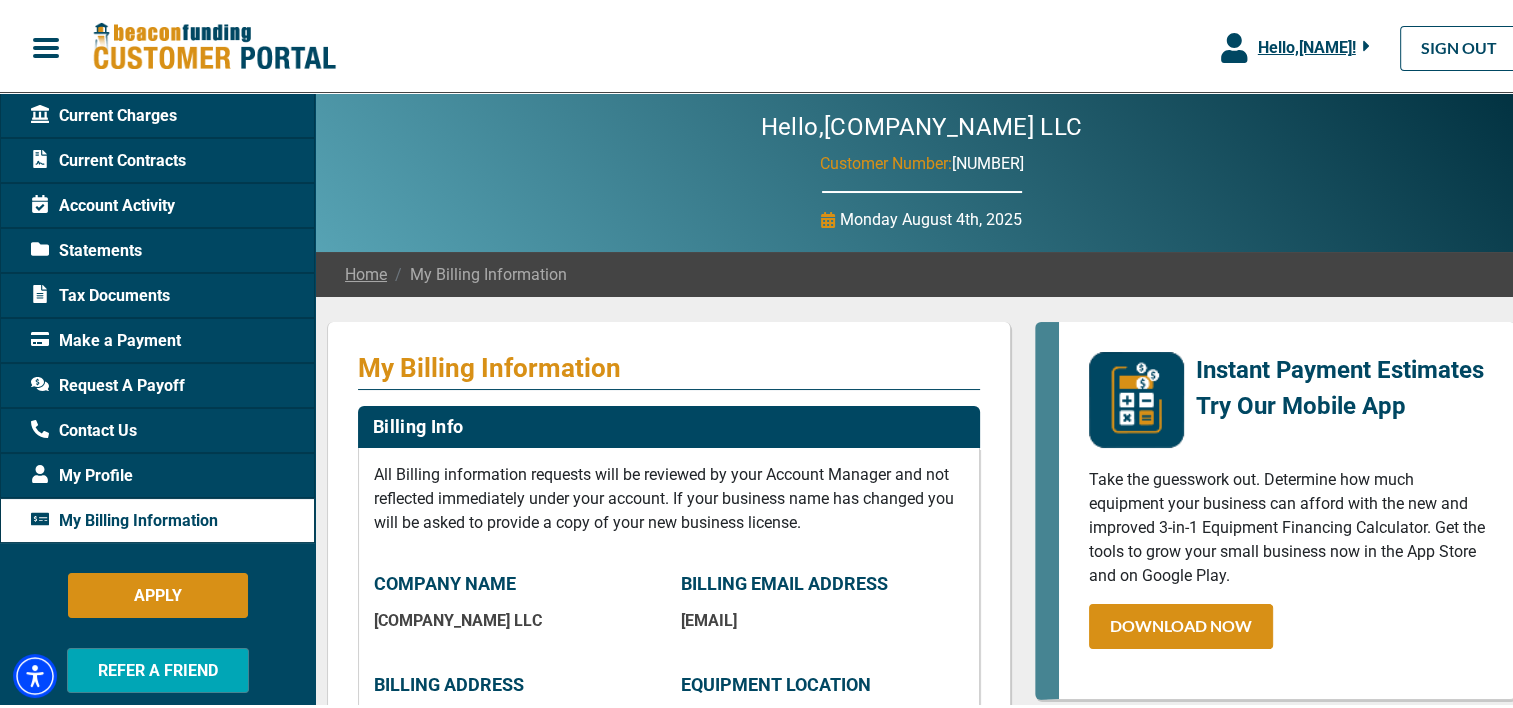 click on "Request A Payoff" at bounding box center (108, 383) 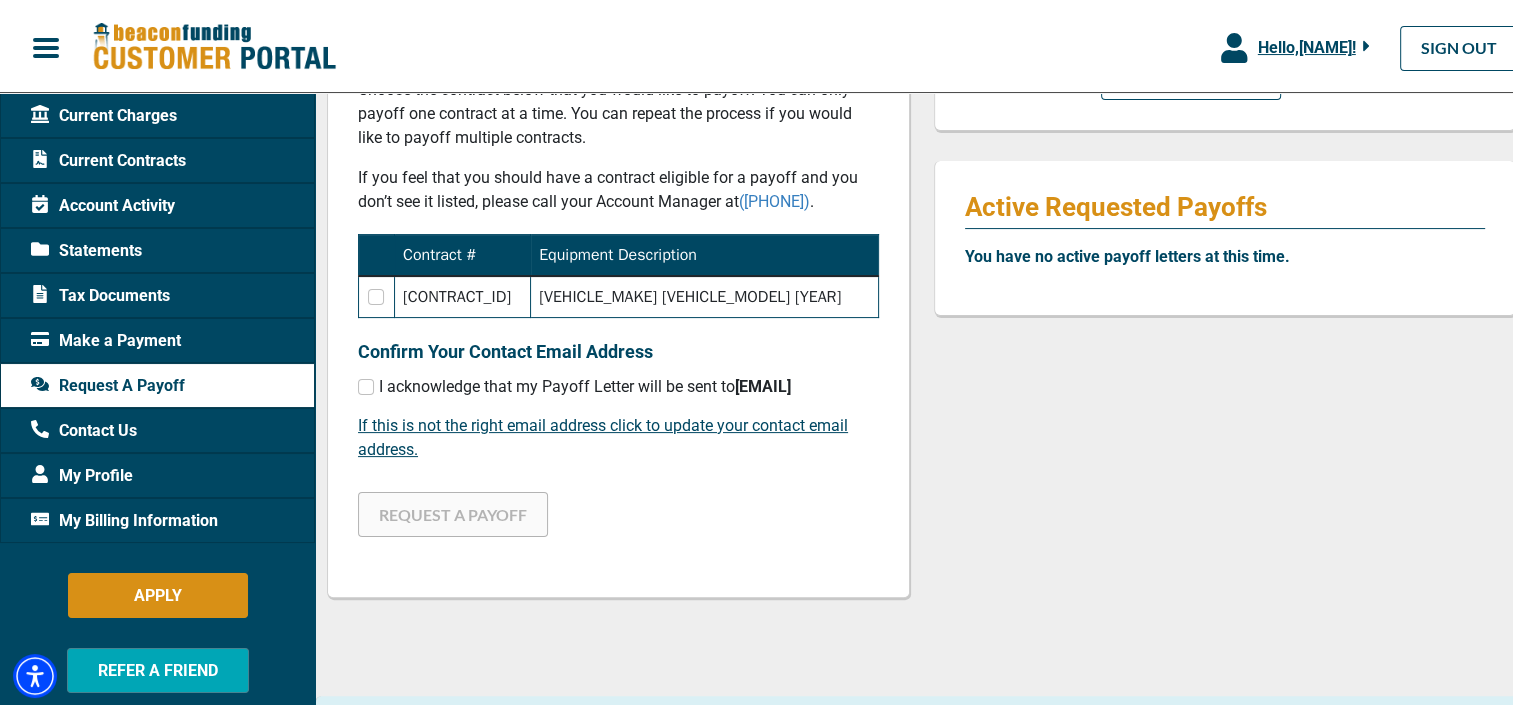 scroll, scrollTop: 400, scrollLeft: 0, axis: vertical 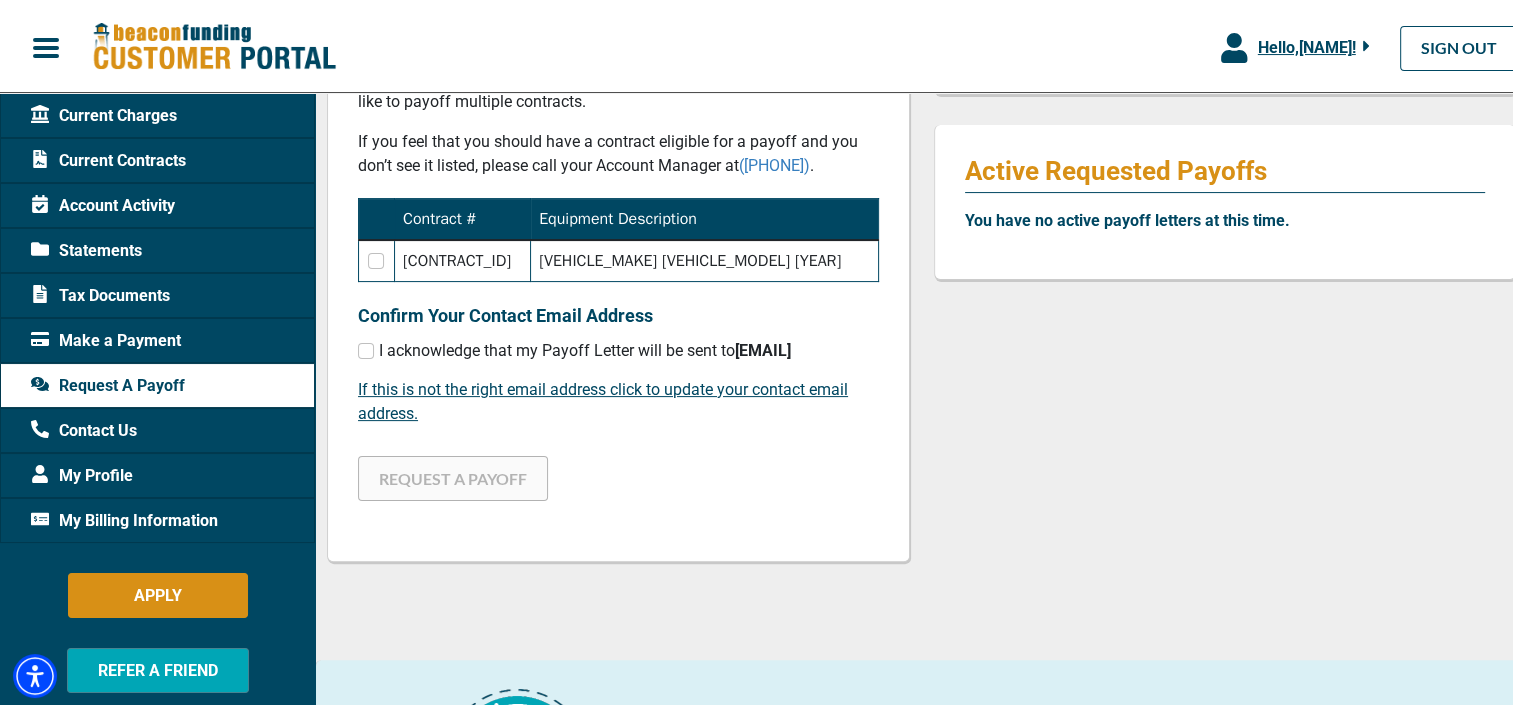 click on "Statements" at bounding box center [86, 248] 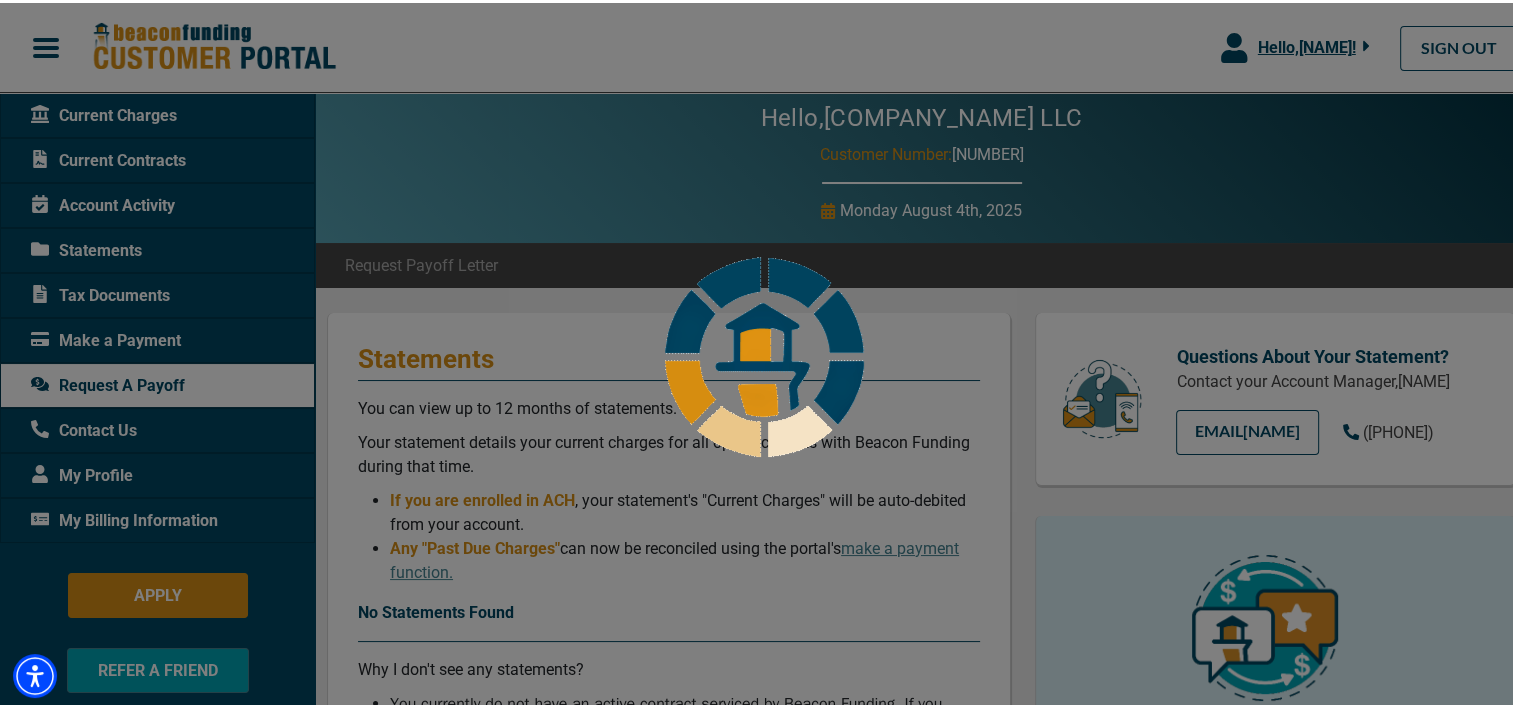 scroll, scrollTop: 0, scrollLeft: 0, axis: both 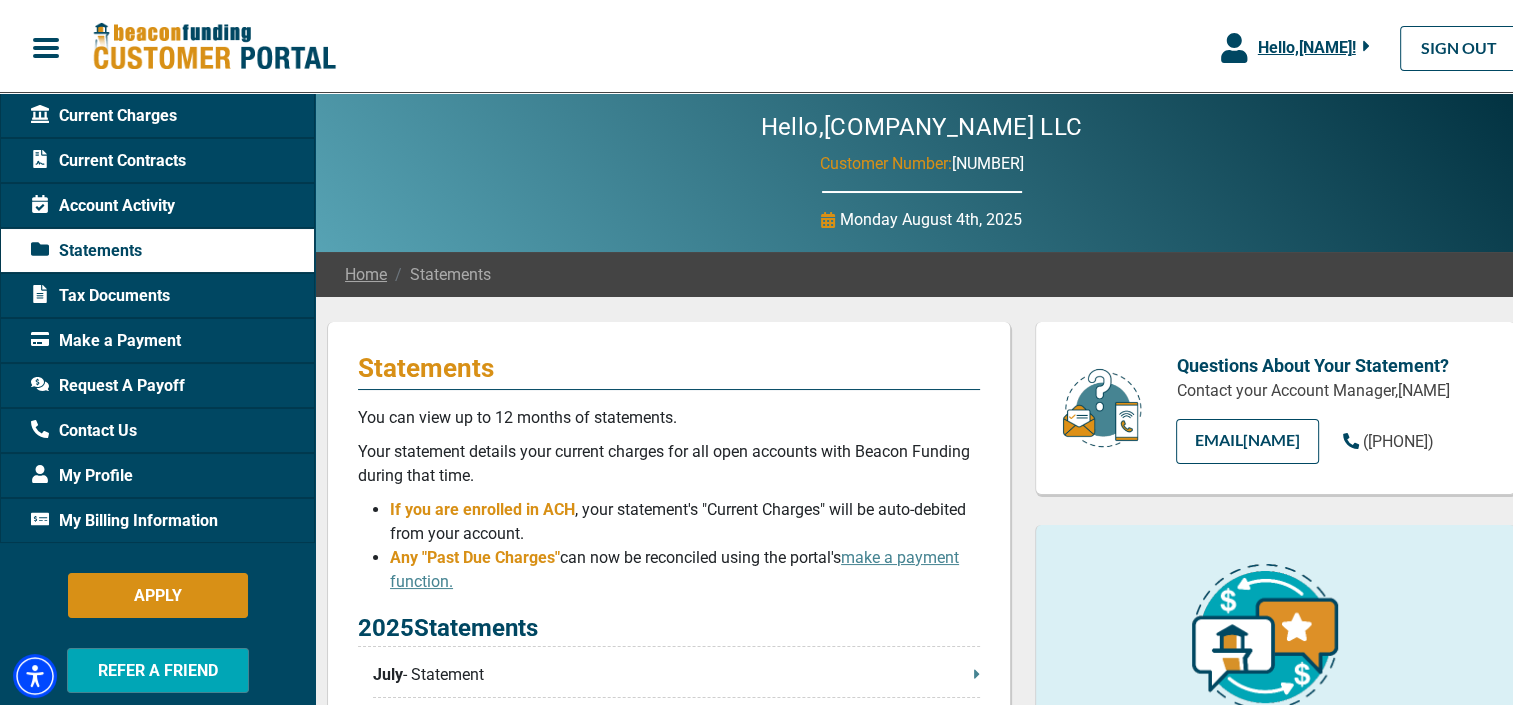 click on "Account Activity" at bounding box center (103, 203) 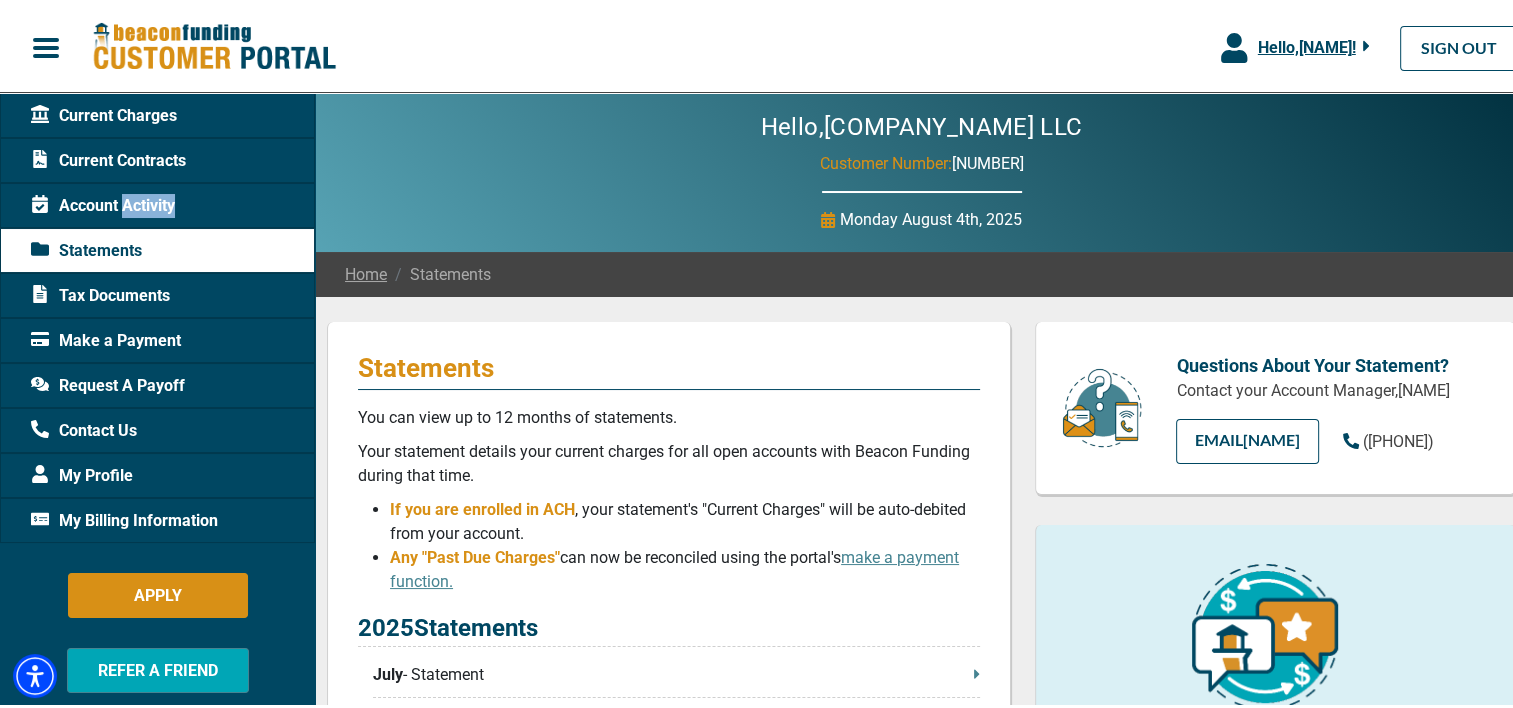 click on "Account Activity" at bounding box center [103, 203] 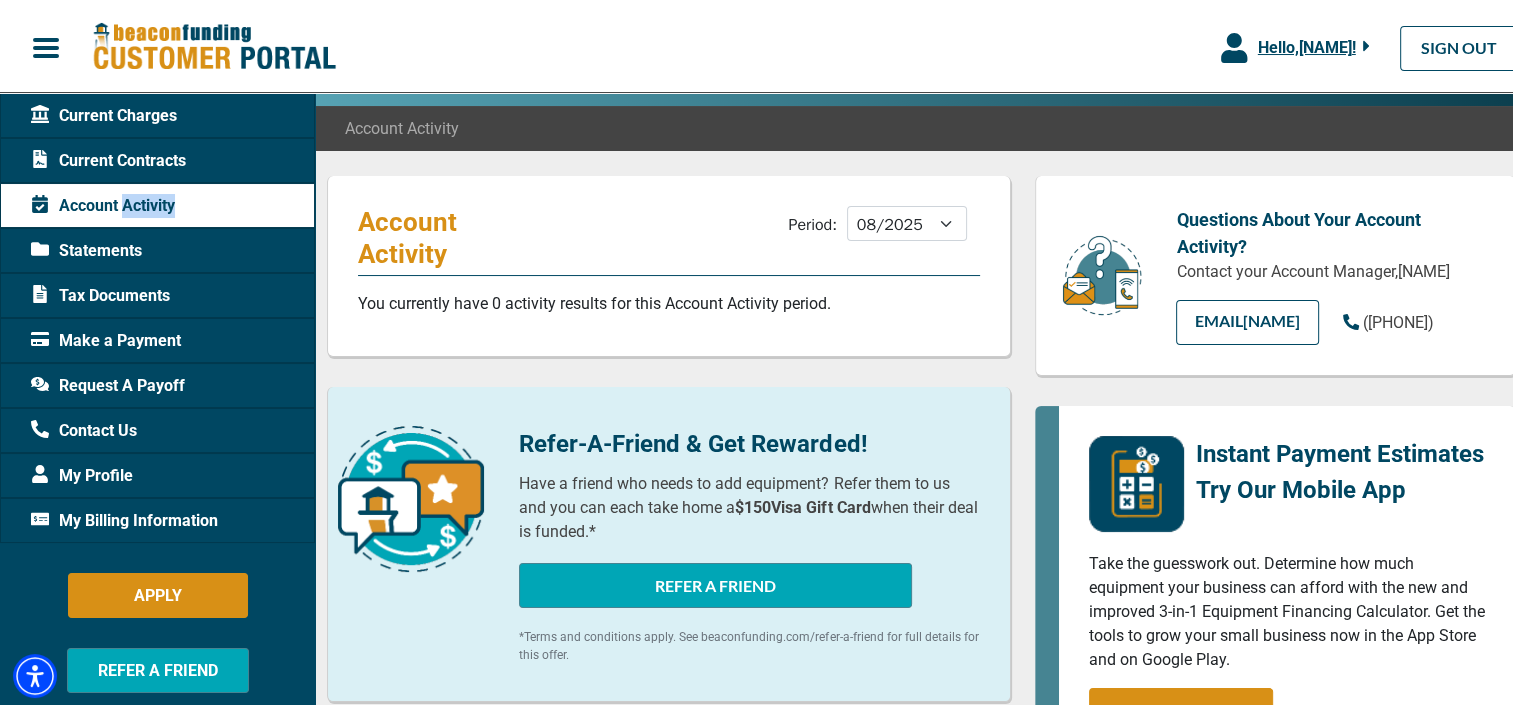 scroll, scrollTop: 100, scrollLeft: 0, axis: vertical 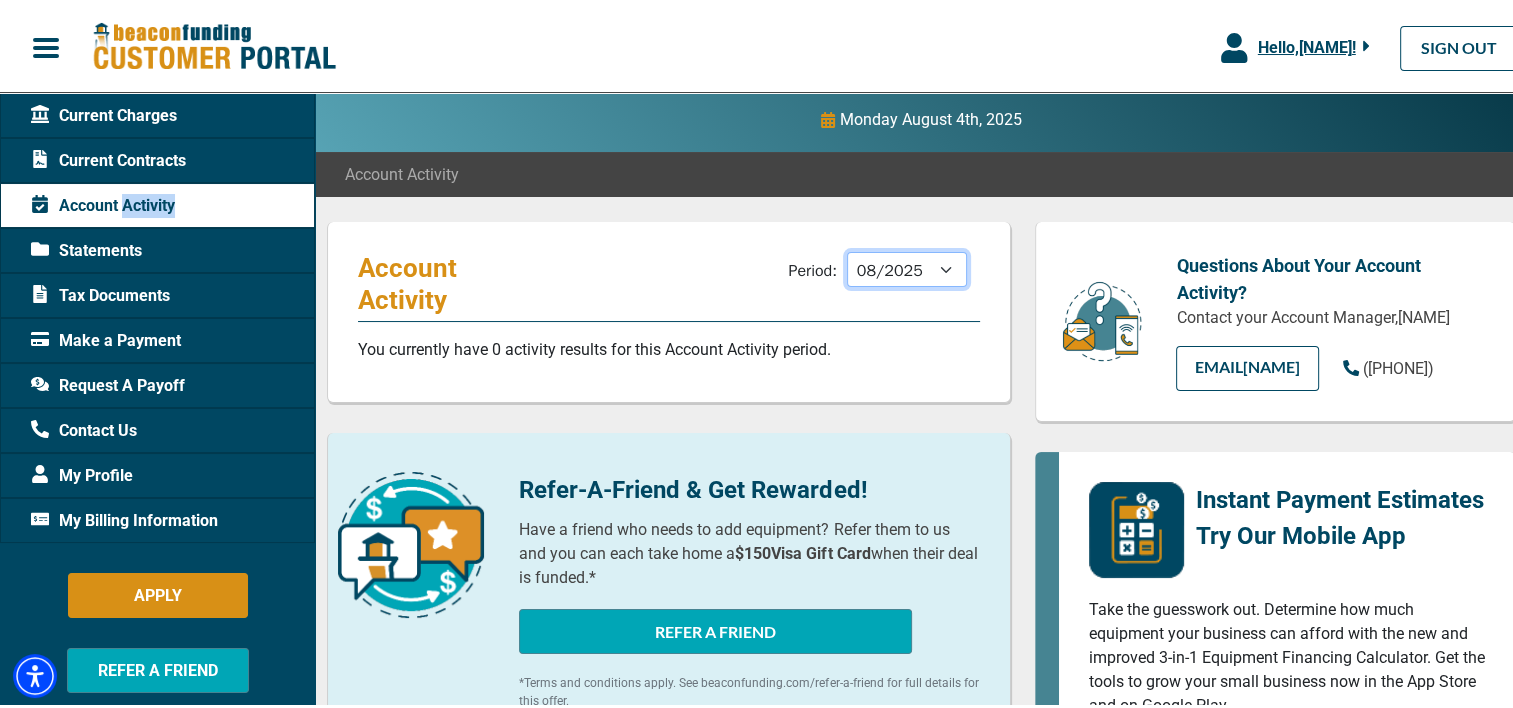 click on "09/2025
08/2025 07/2025 06/2025 05/2025 04/2025 03/2025 02/2025 01/2025 12/2024 11/2024 10/2024 09/2024" at bounding box center (907, 266) 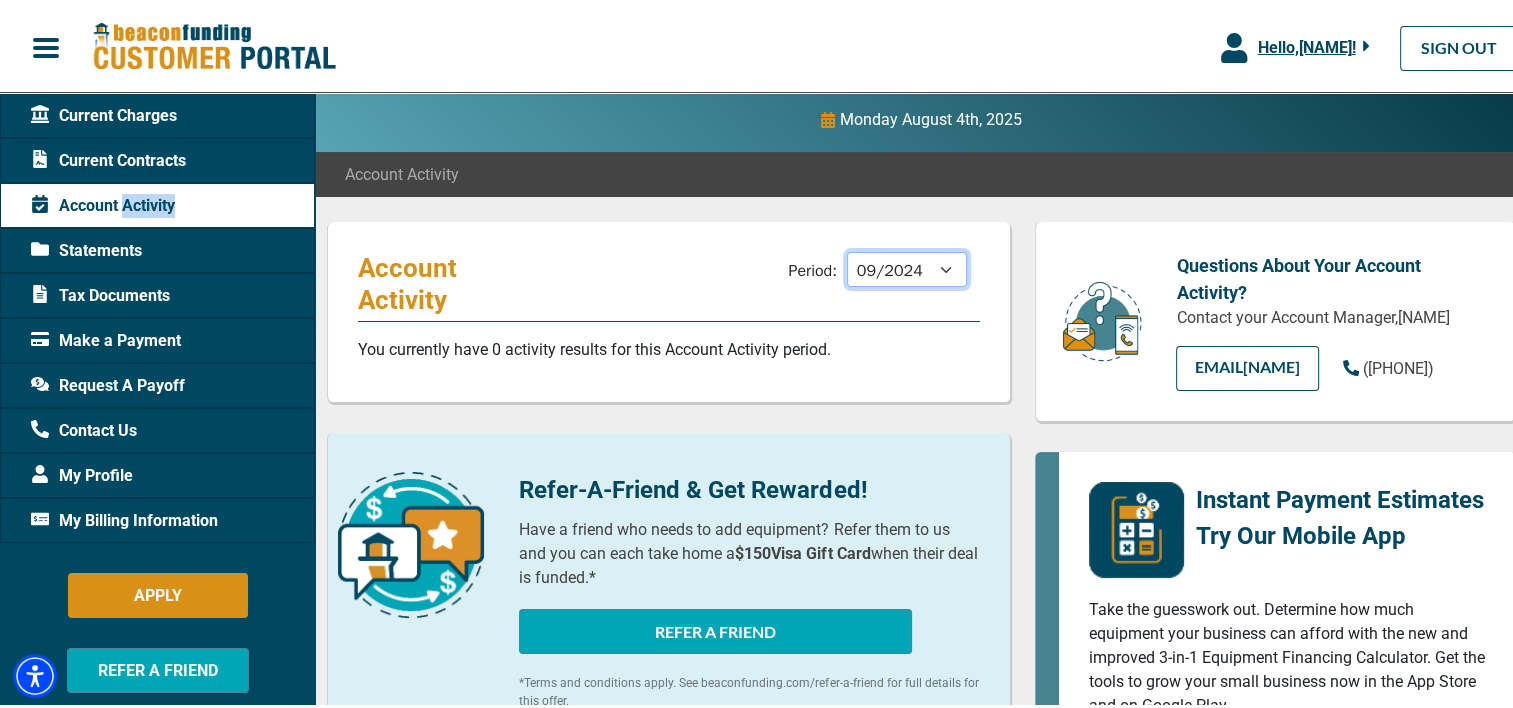 click on "09/2025
08/2025 07/2025 06/2025 05/2025 04/2025 03/2025 02/2025 01/2025 12/2024 11/2024 10/2024 09/2024" at bounding box center [907, 266] 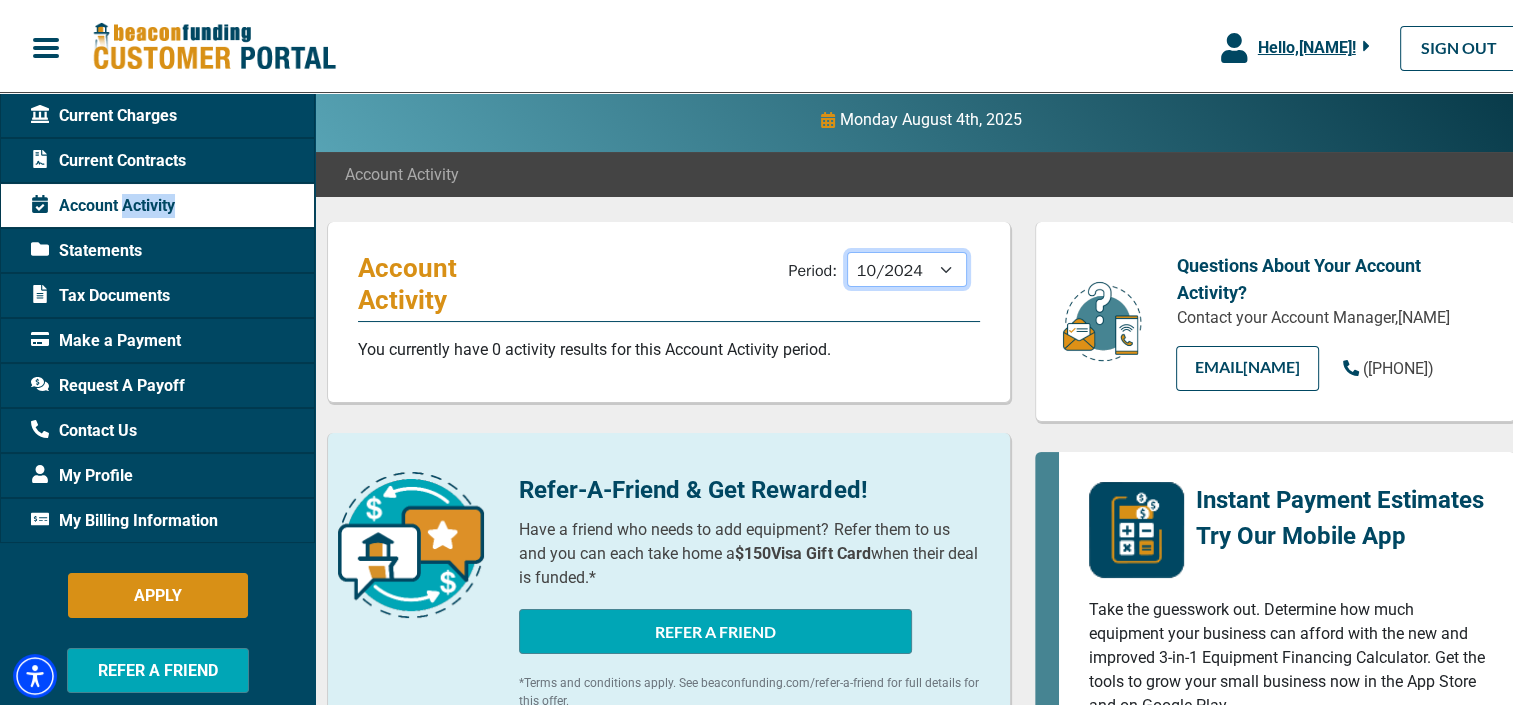 click on "09/2025
08/2025 07/2025 06/2025 05/2025 04/2025 03/2025 02/2025 01/2025 12/2024 11/2024 10/2024 09/2024" at bounding box center (907, 266) 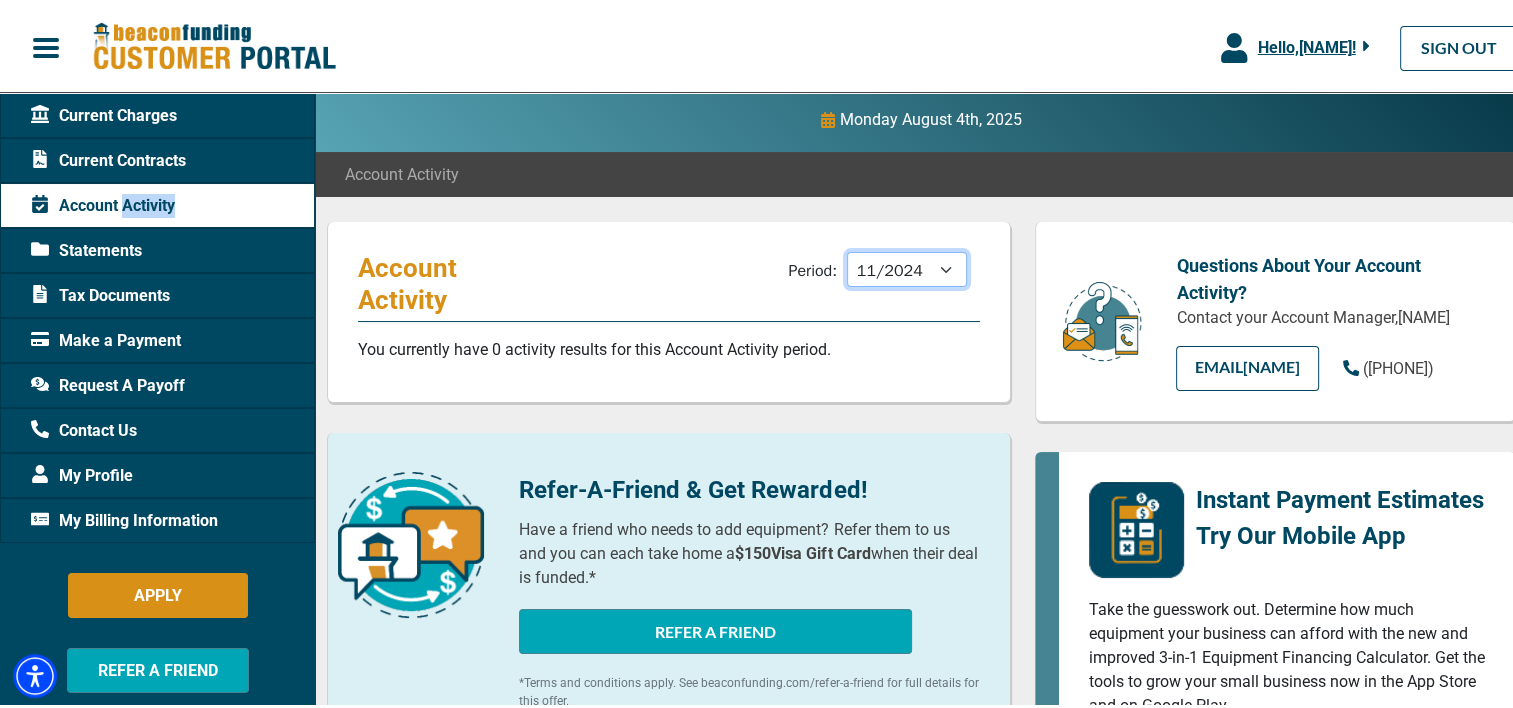 click on "09/2025
08/2025 07/2025 06/2025 05/2025 04/2025 03/2025 02/2025 01/2025 12/2024 11/2024 10/2024 09/2024" at bounding box center [907, 266] 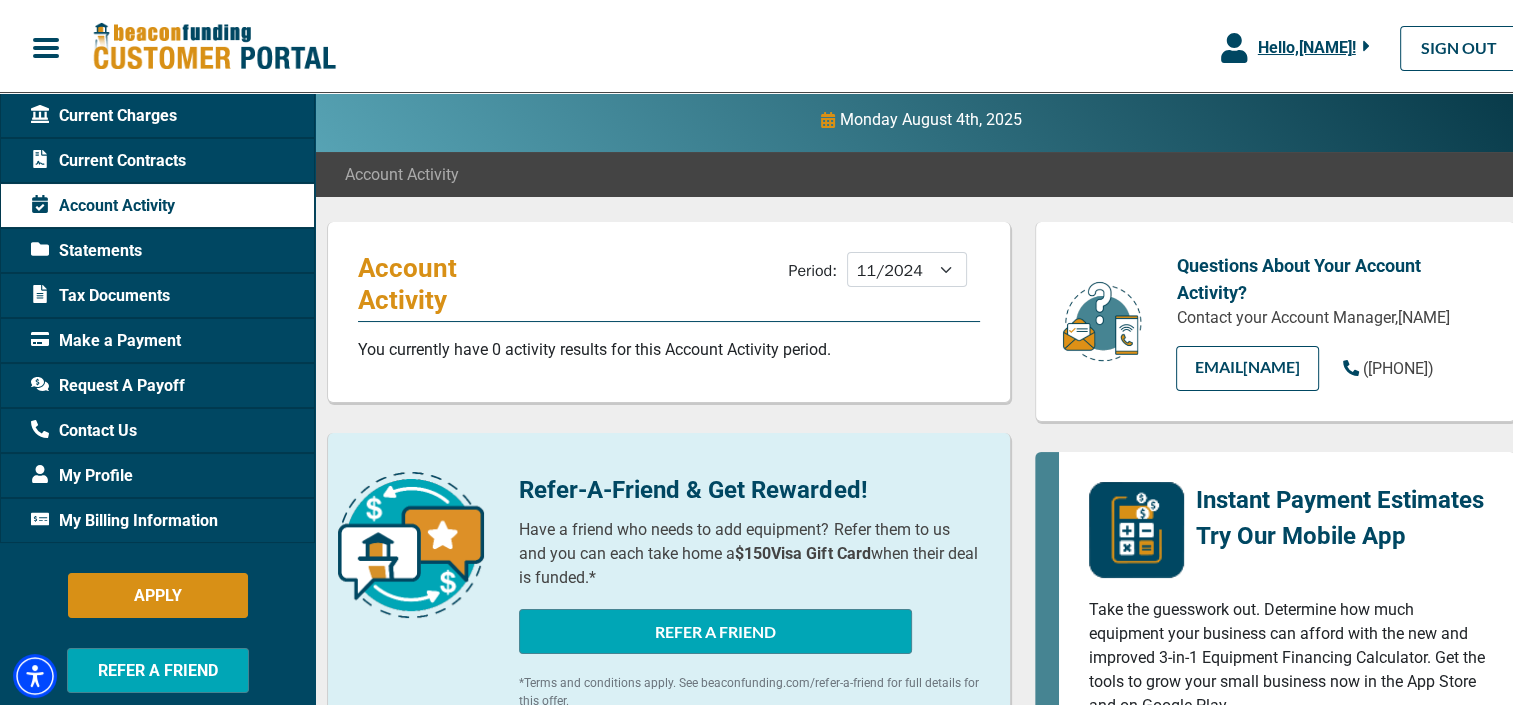 click on "Refer-A-Friend & Get Rewarded!
Have a friend who needs to add equipment? Refer them to us and you can each take home a  $150  Visa Gift Card  when their deal is funded.*" at bounding box center [749, 549] 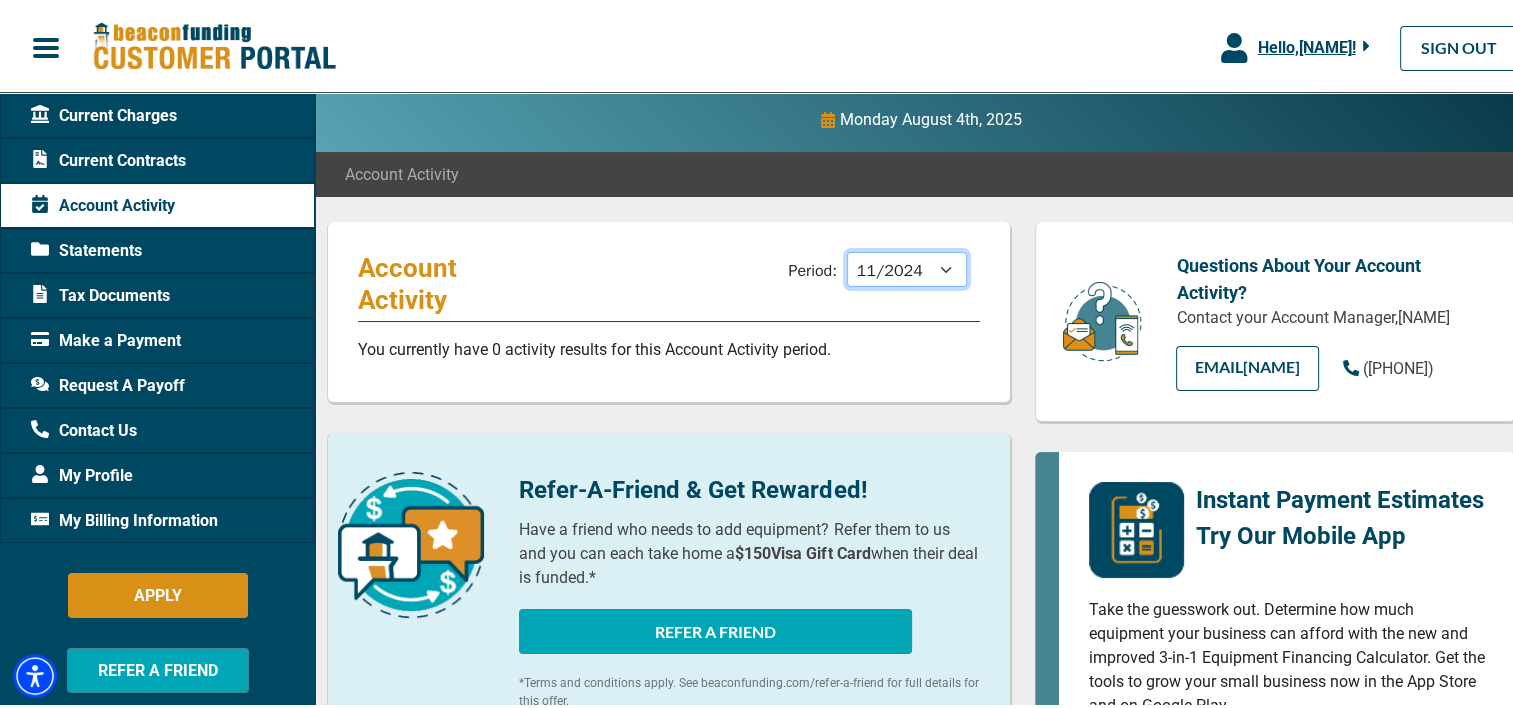 click on "09/2025
08/2025 07/2025 06/2025 05/2025 04/2025 03/2025 02/2025 01/2025 12/2024 11/2024 10/2024 09/2024" at bounding box center [907, 266] 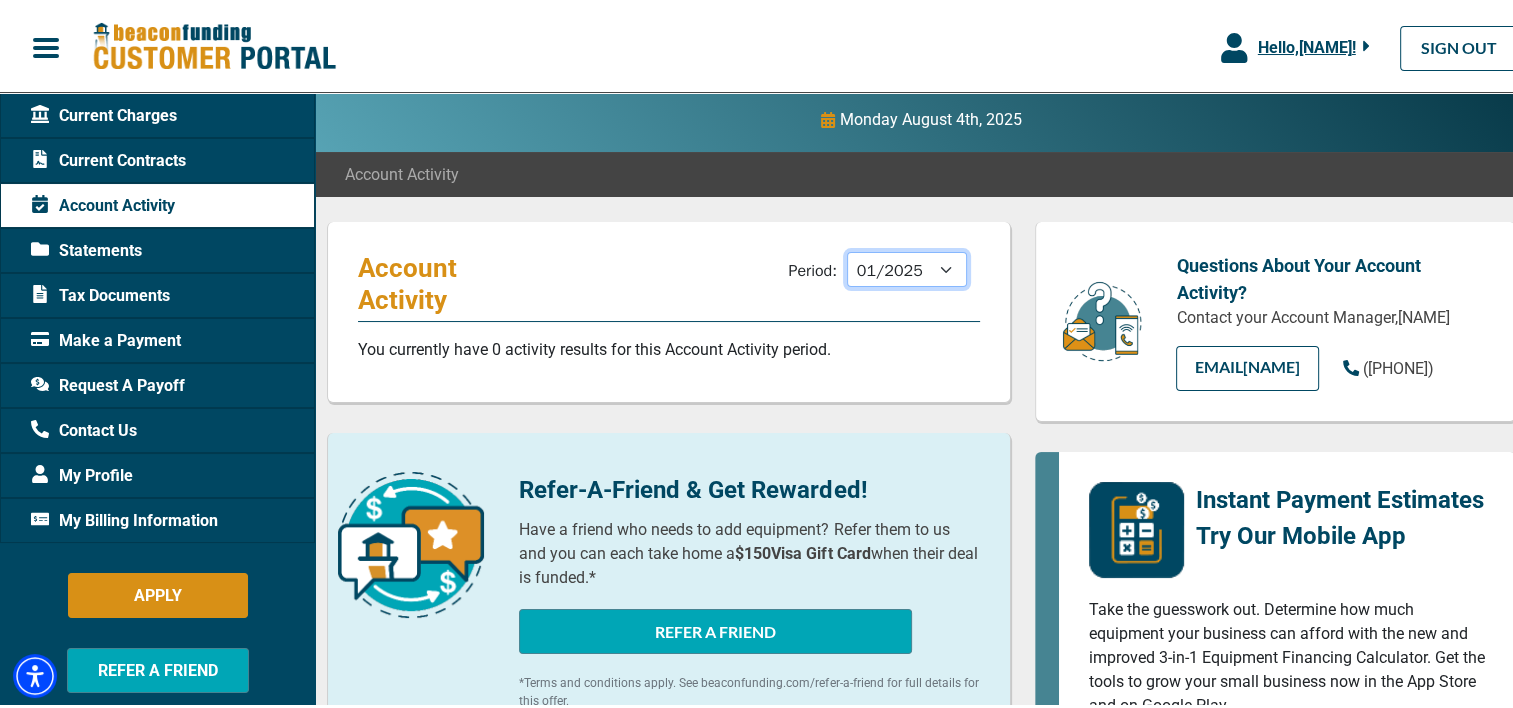 click on "09/2025
08/2025 07/2025 06/2025 05/2025 04/2025 03/2025 02/2025 01/2025 12/2024 11/2024 10/2024 09/2024" at bounding box center (907, 266) 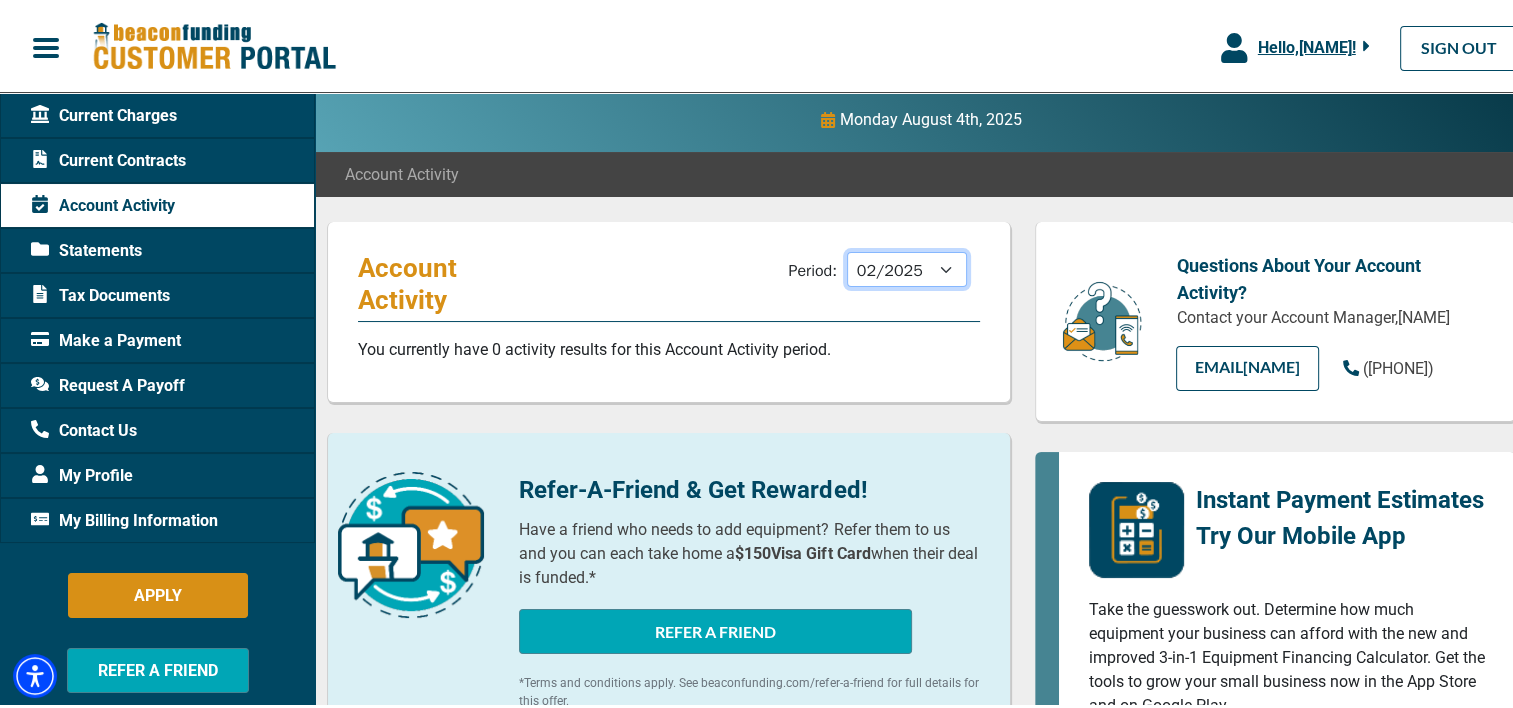 click on "09/2025
08/2025 07/2025 06/2025 05/2025 04/2025 03/2025 02/2025 01/2025 12/2024 11/2024 10/2024 09/2024" at bounding box center [907, 266] 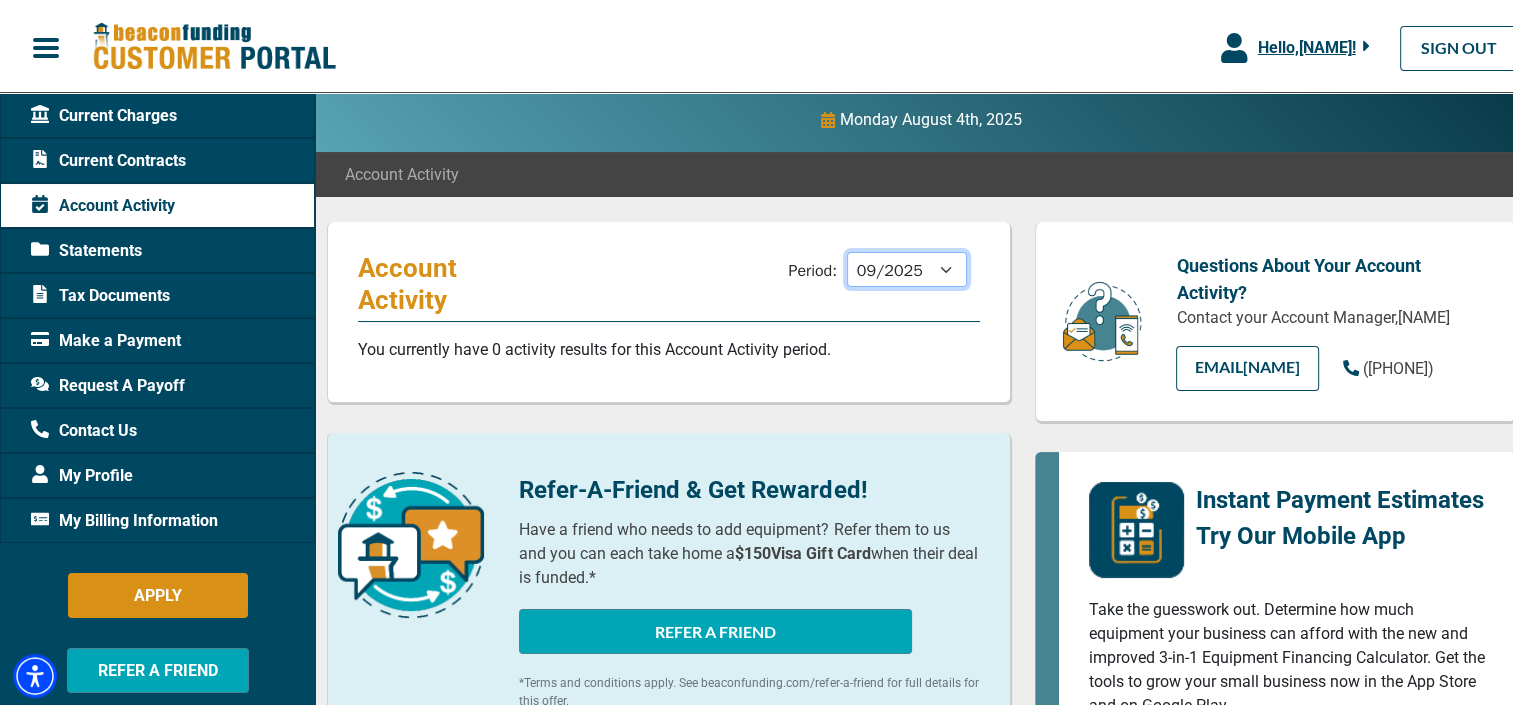 click on "09/2025
08/2025 07/2025 06/2025 05/2025 04/2025 03/2025 02/2025 01/2025 12/2024 11/2024 10/2024 09/2024" at bounding box center (907, 266) 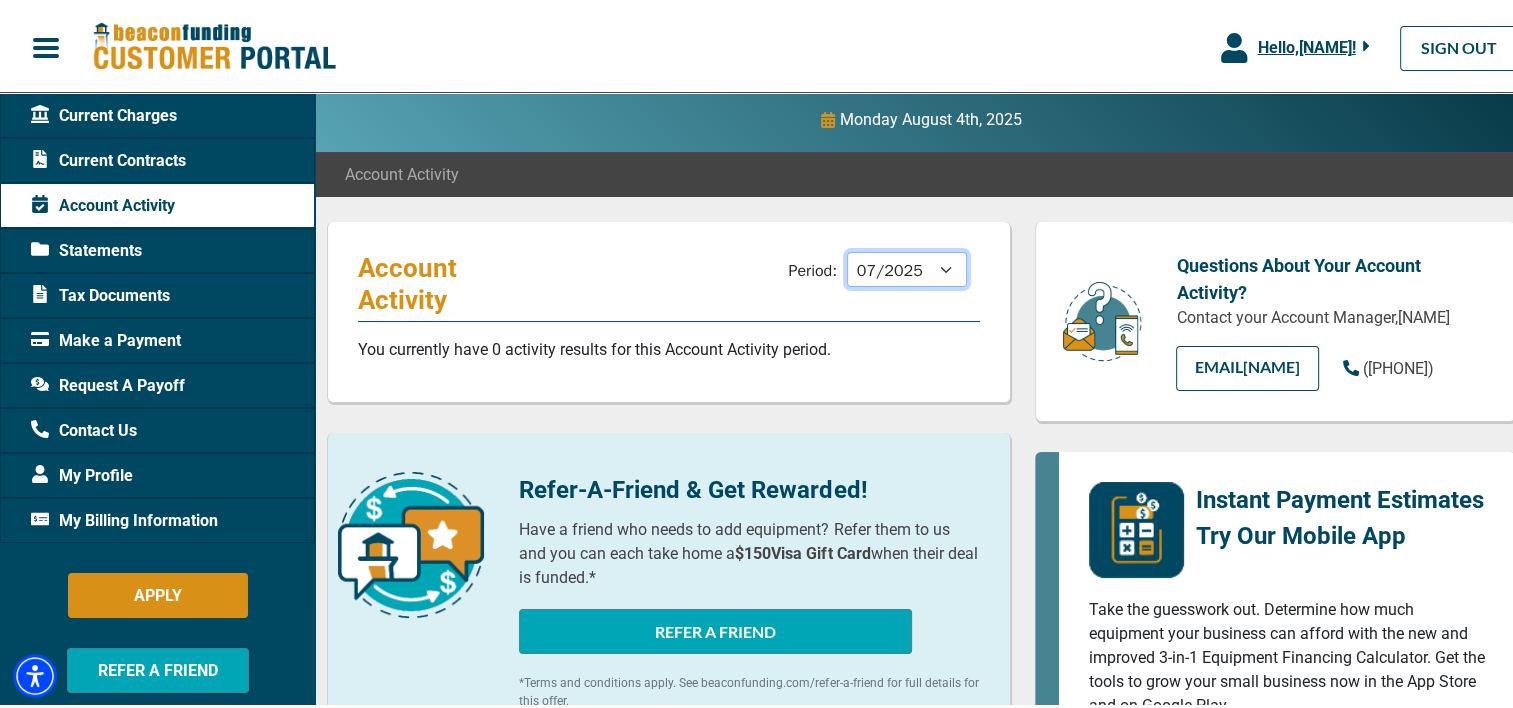 click on "09/2025
08/2025 07/2025 06/2025 05/2025 04/2025 03/2025 02/2025 01/2025 12/2024 11/2024 10/2024 09/2024" at bounding box center (907, 266) 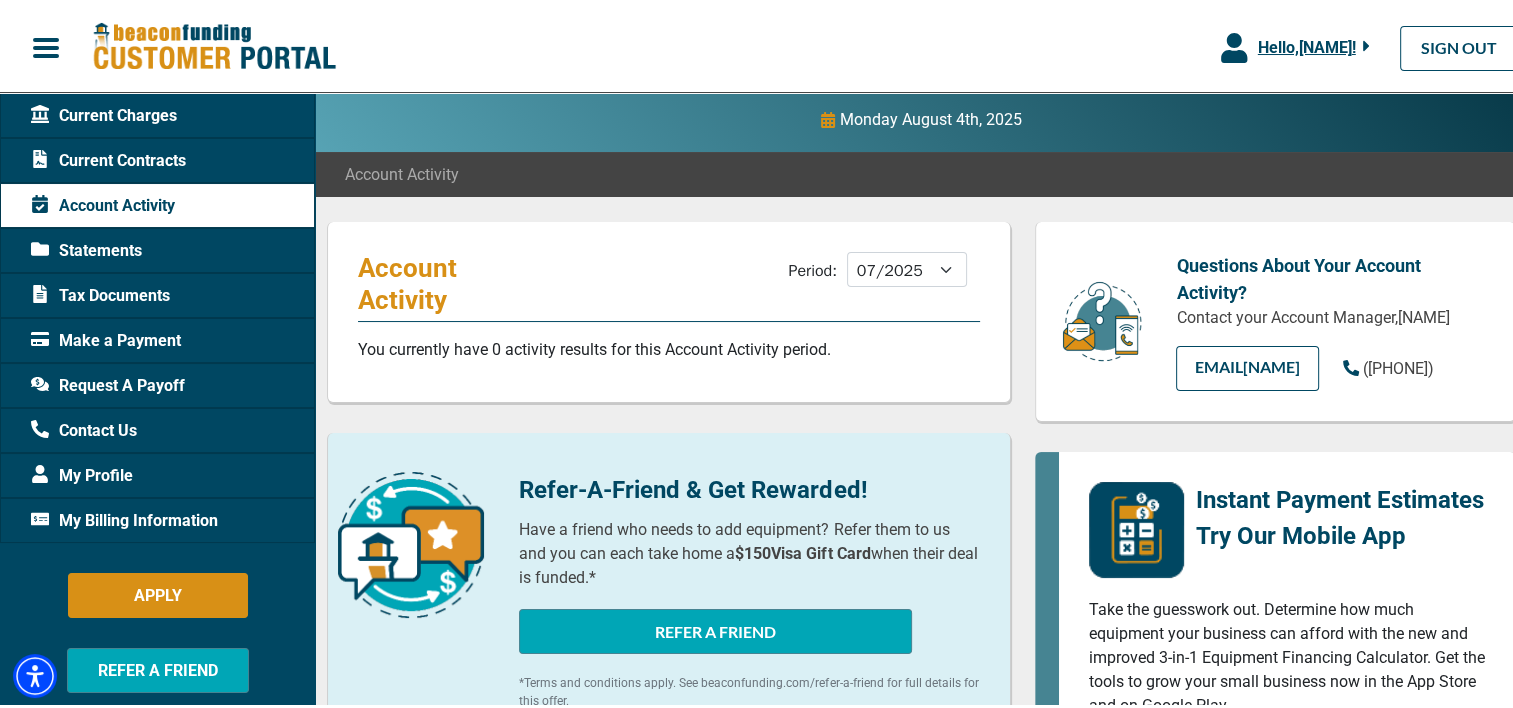 click on "You currently have 0 activity results for this Account Activity period." at bounding box center [669, 347] 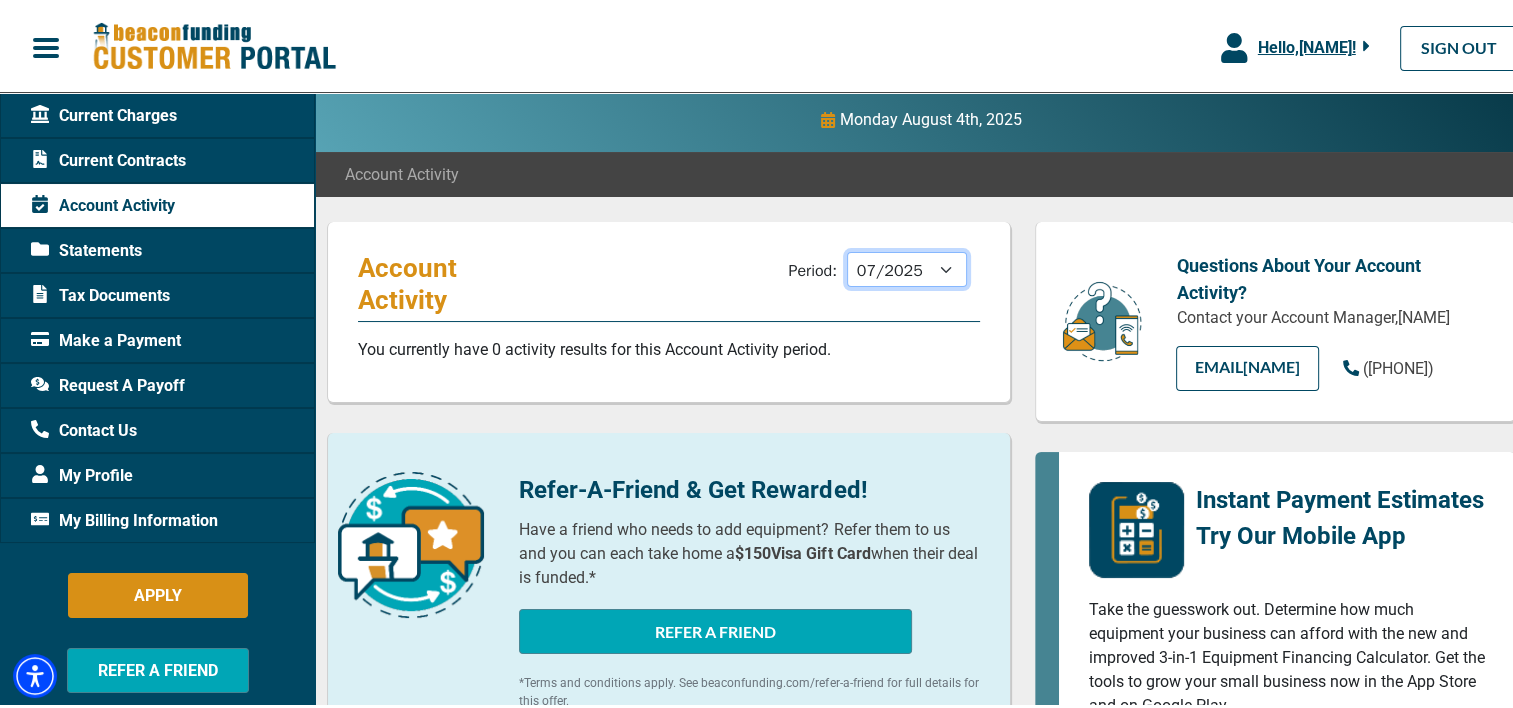 click on "09/2025
08/2025 07/2025 06/2025 05/2025 04/2025 03/2025 02/2025 01/2025 12/2024 11/2024 10/2024 09/2024" at bounding box center (907, 266) 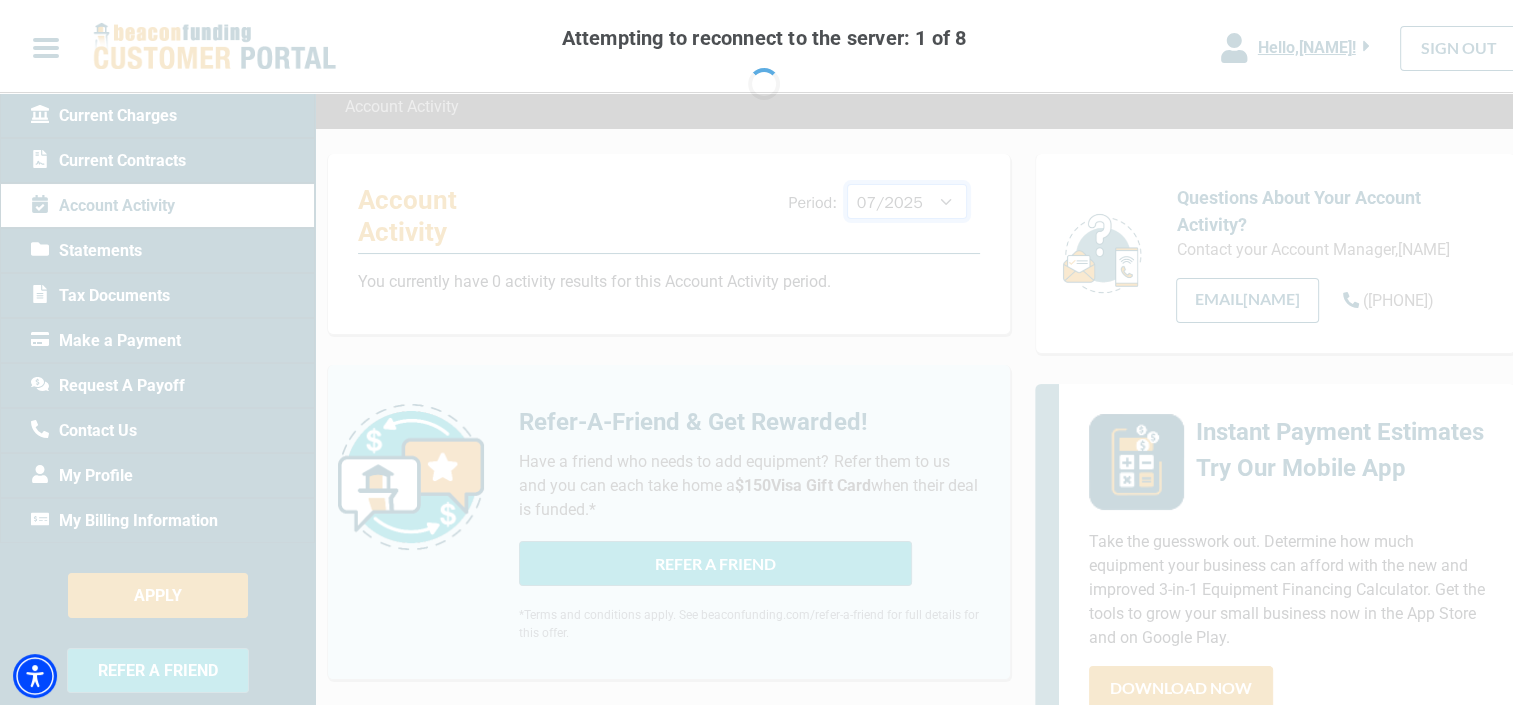 scroll, scrollTop: 200, scrollLeft: 0, axis: vertical 